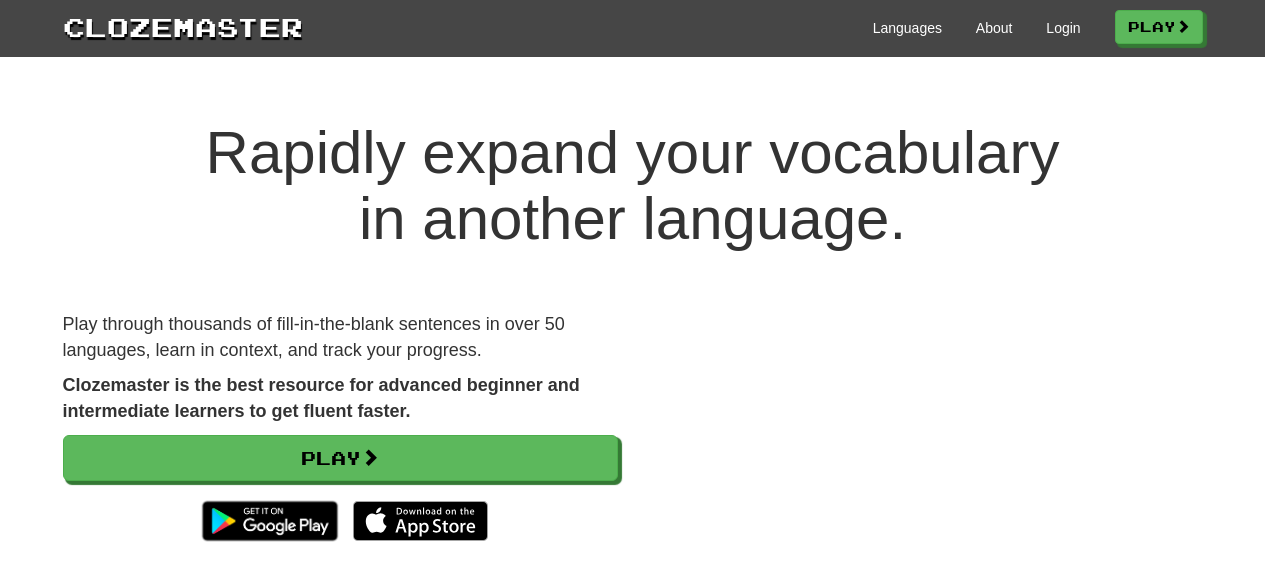 scroll, scrollTop: 0, scrollLeft: 0, axis: both 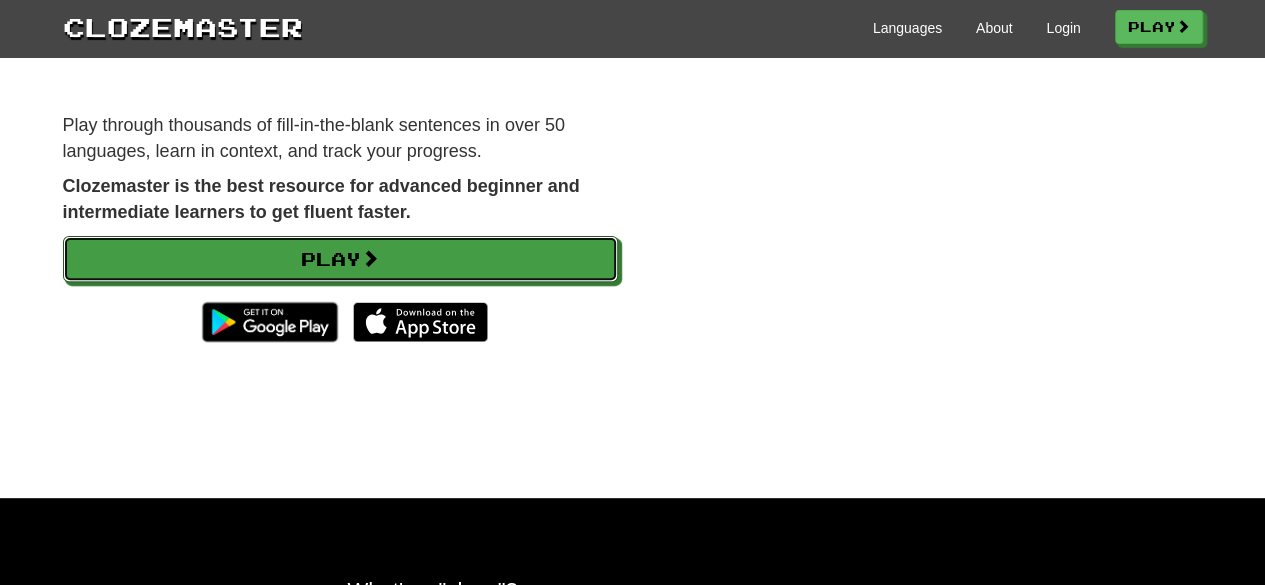 click on "Play" at bounding box center [340, 294] 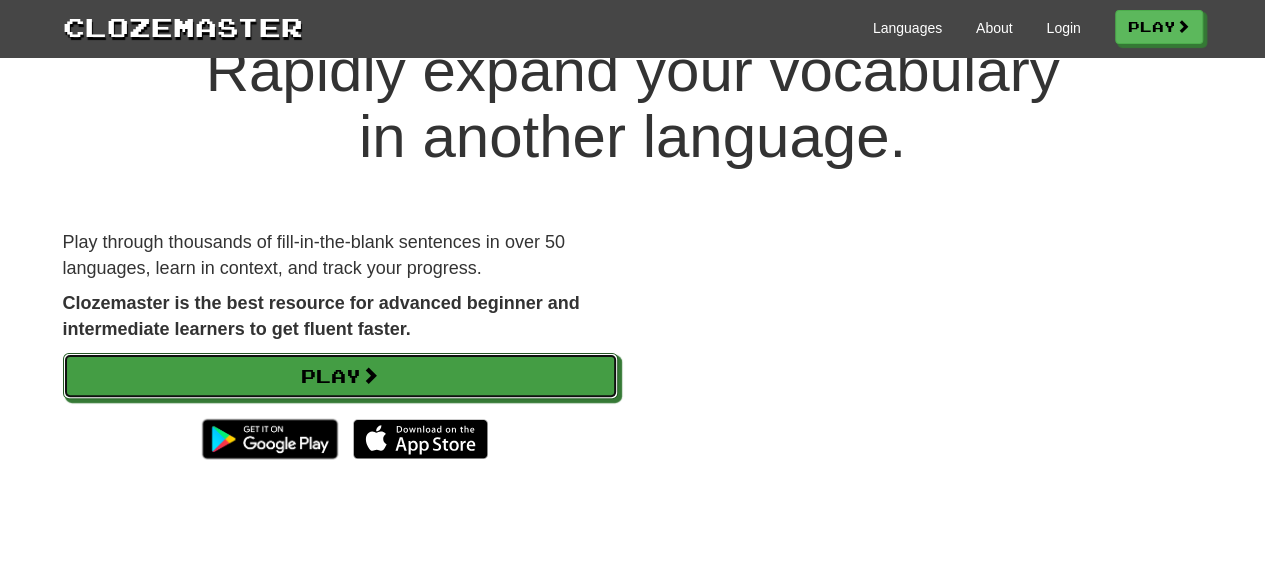 scroll, scrollTop: 80, scrollLeft: 0, axis: vertical 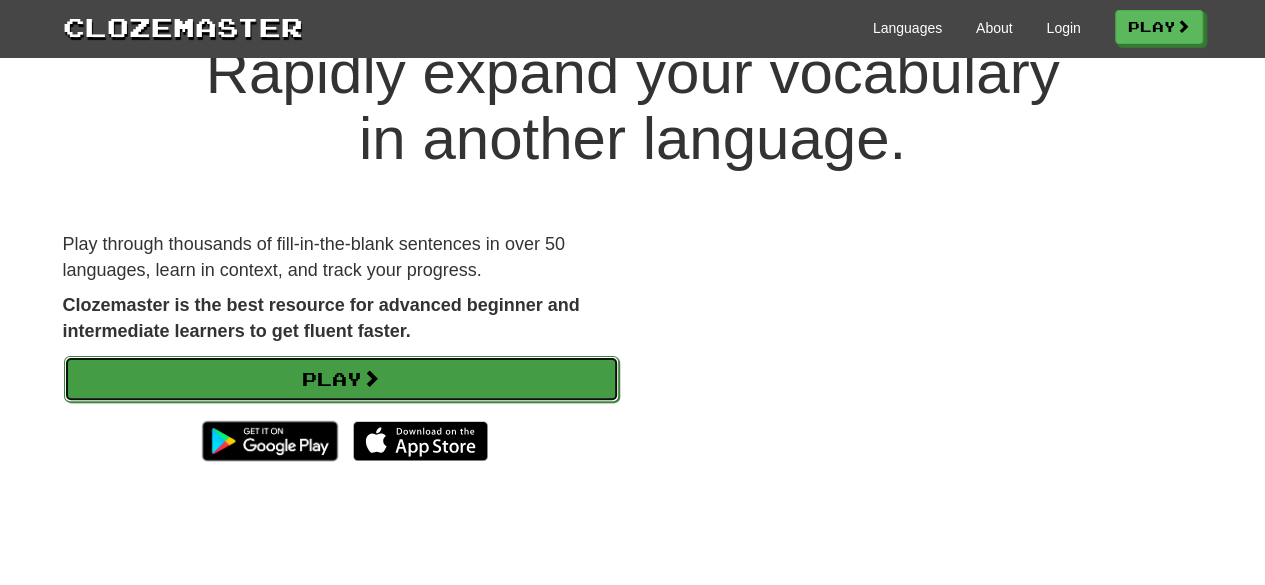 click on "Play" at bounding box center [341, 379] 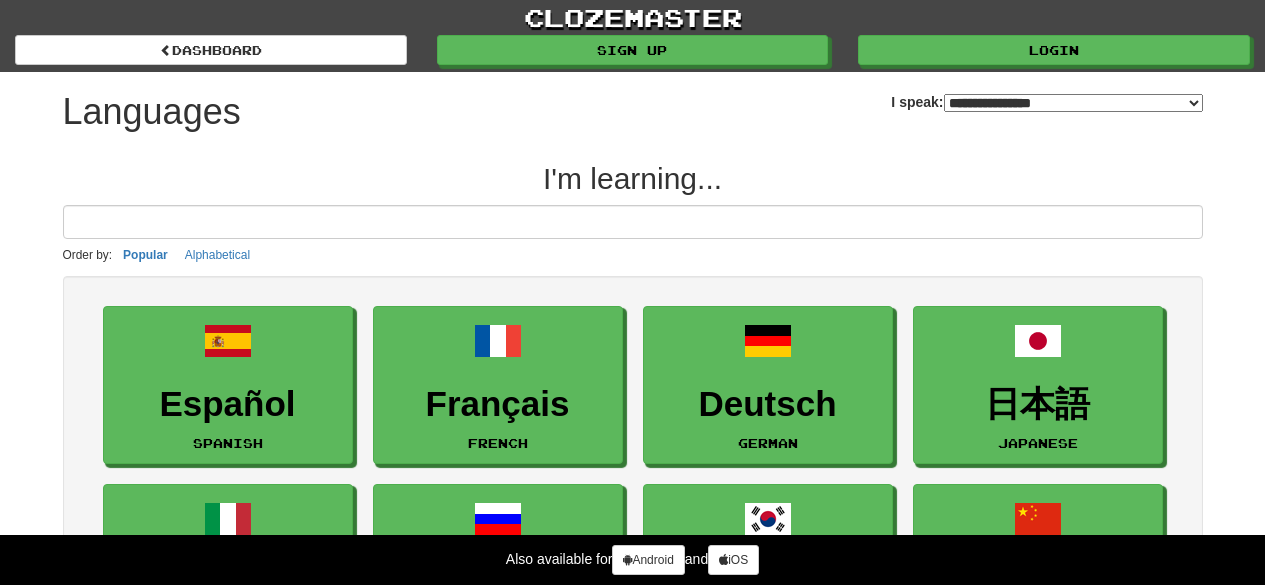 select on "*******" 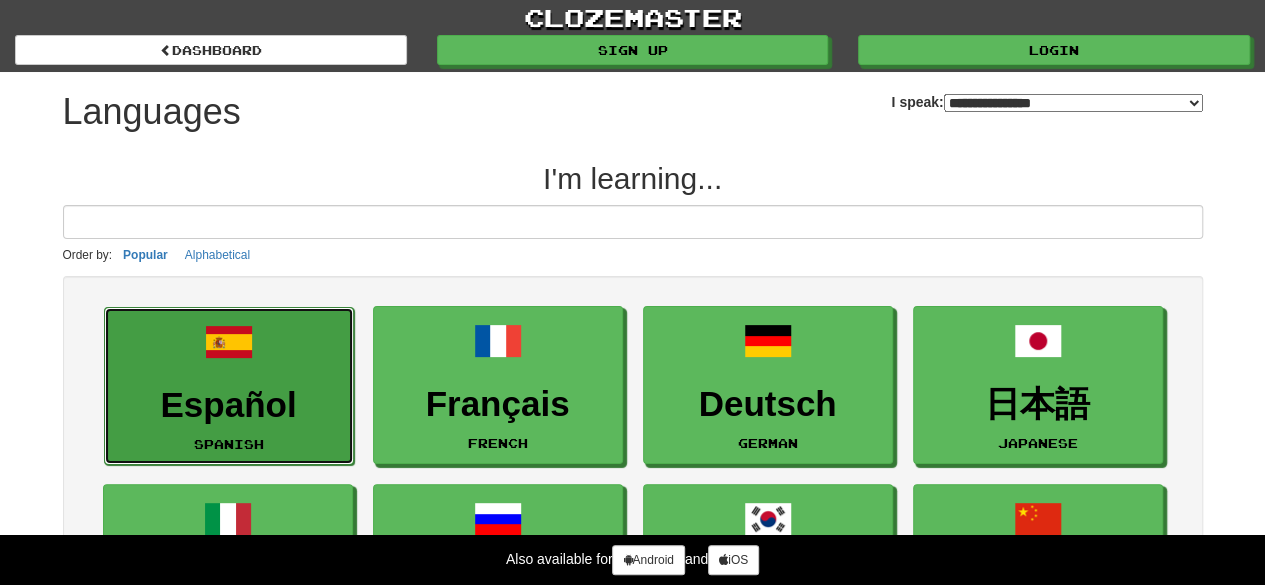 click on "Español Spanish" at bounding box center (229, 386) 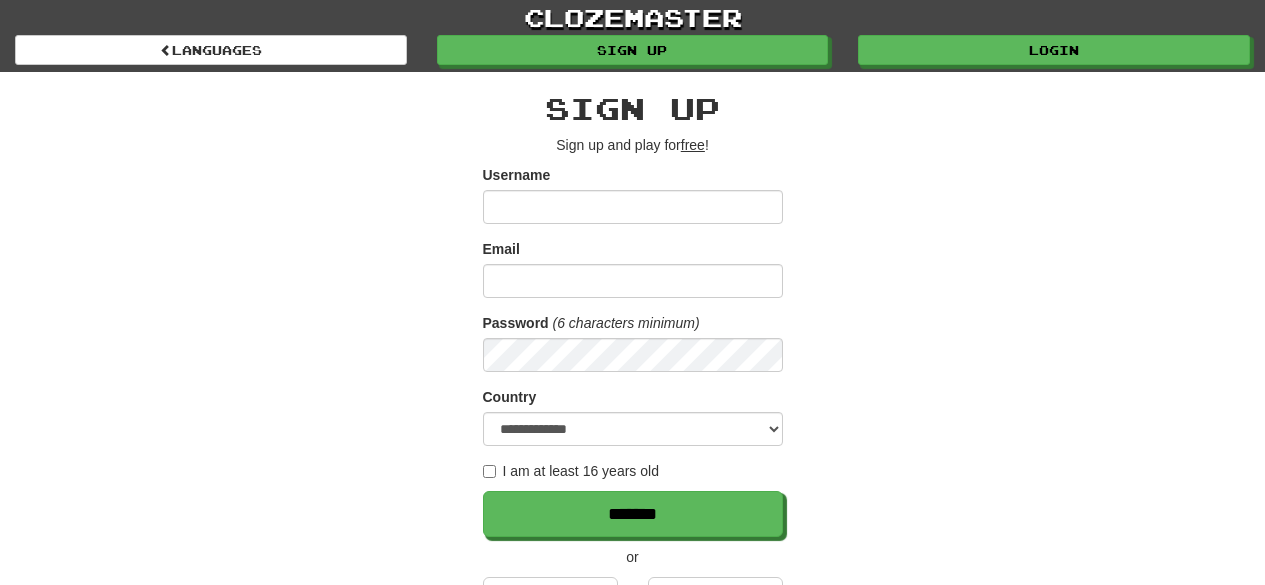 scroll, scrollTop: 0, scrollLeft: 0, axis: both 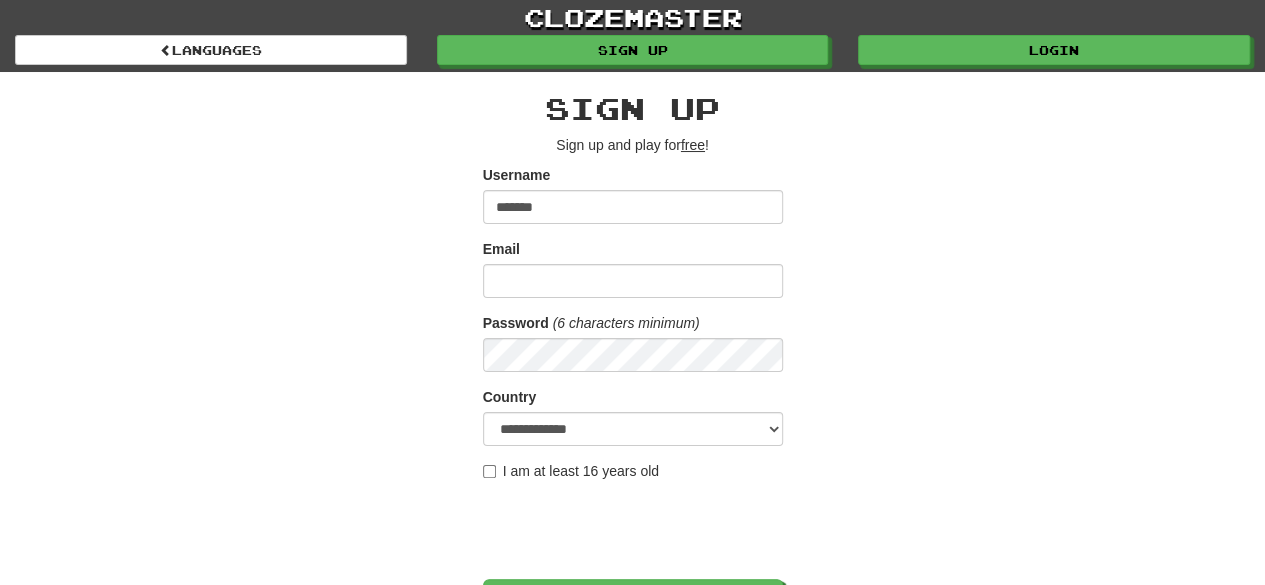 type on "*******" 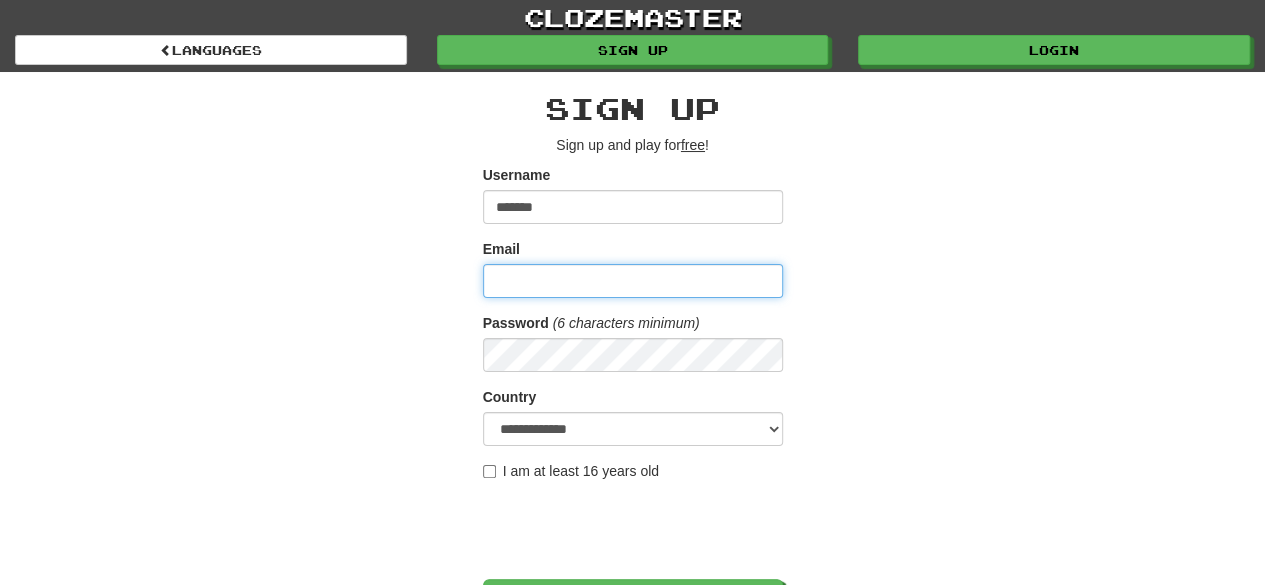 click on "Email" at bounding box center (633, 281) 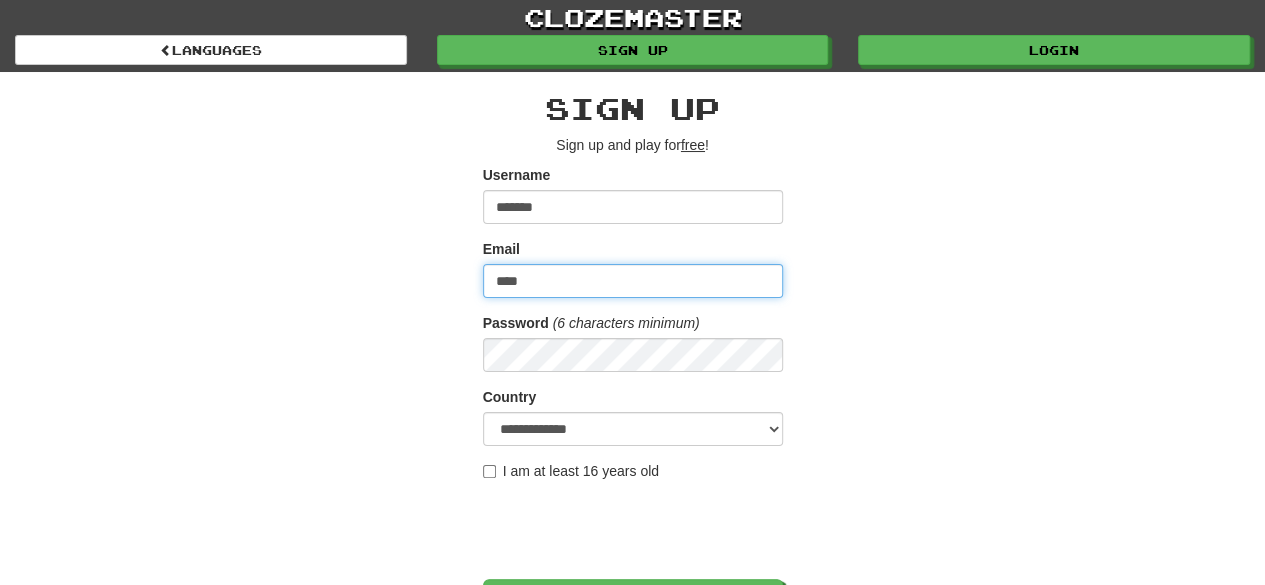 type on "**********" 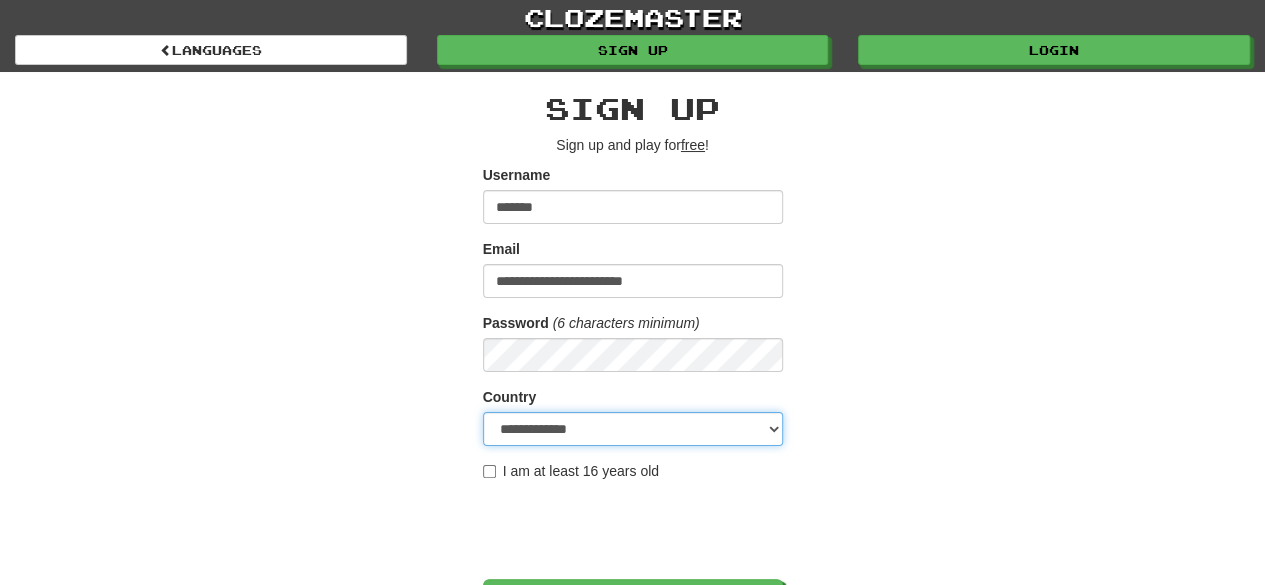 click on "**********" at bounding box center (633, 429) 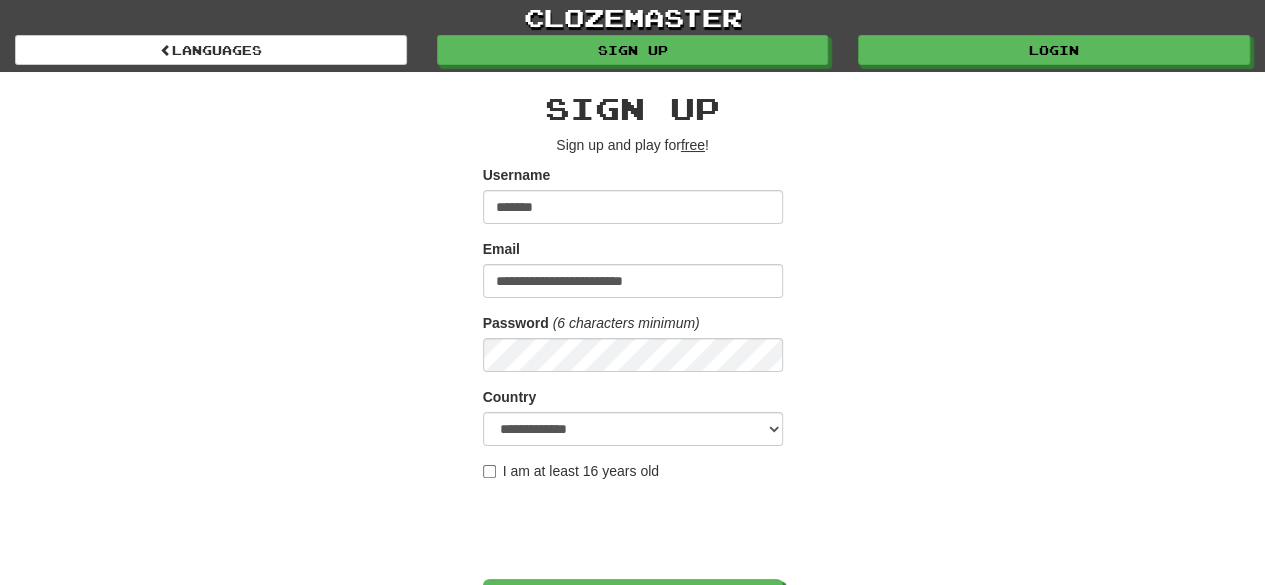 click on "I am at least 16 years old" at bounding box center (571, 471) 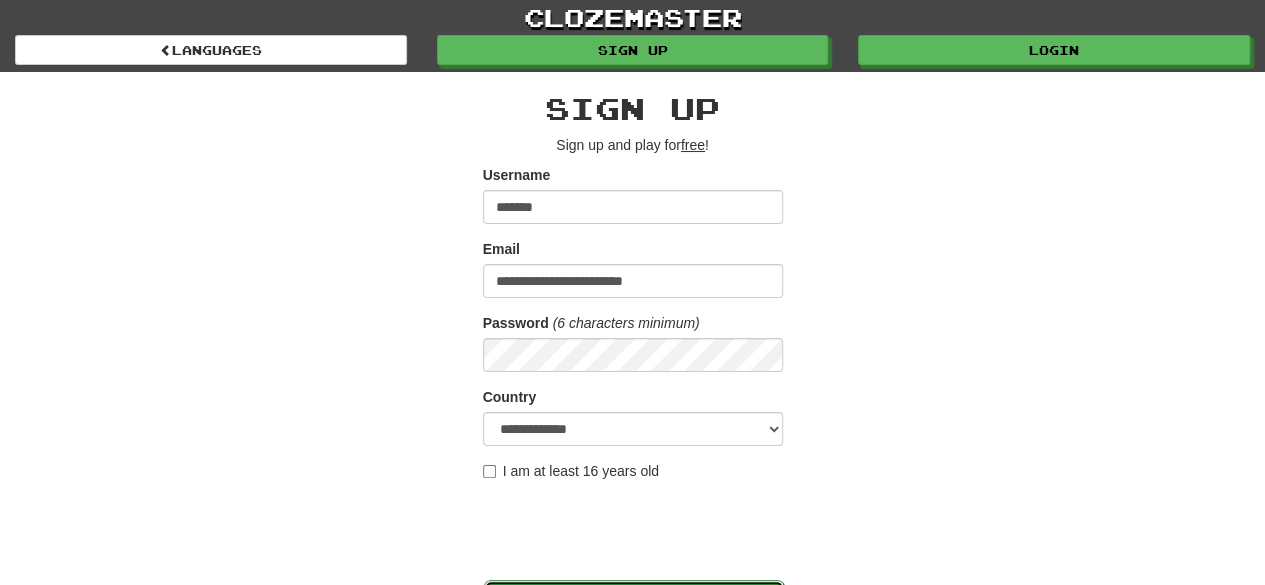 click on "*******" at bounding box center [634, 603] 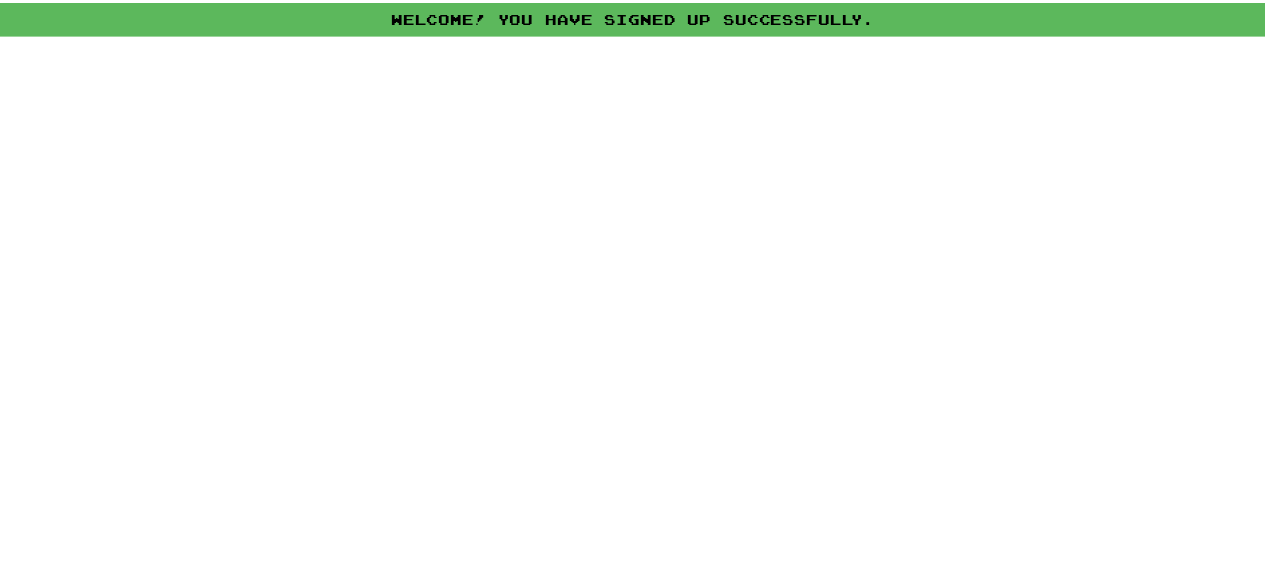 scroll, scrollTop: 0, scrollLeft: 0, axis: both 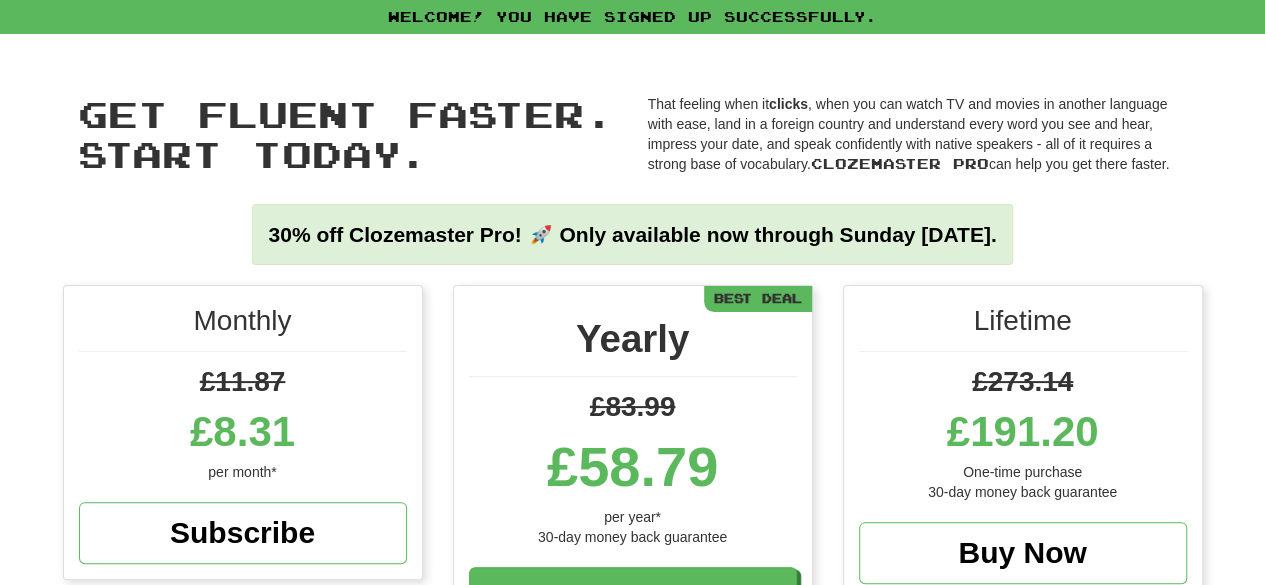 click on "Get fluent faster. Start today.
Get fluent faster. Start today.
That feeling when it  clicks , when you can watch TV and movies in another language with ease, land in a foreign country and understand every word you see and hear, impress your date, and speak confidently with native speakers - all of it requires a strong base of vocabulary.  Clozemaster Pro  can help you get there faster." at bounding box center [633, 139] 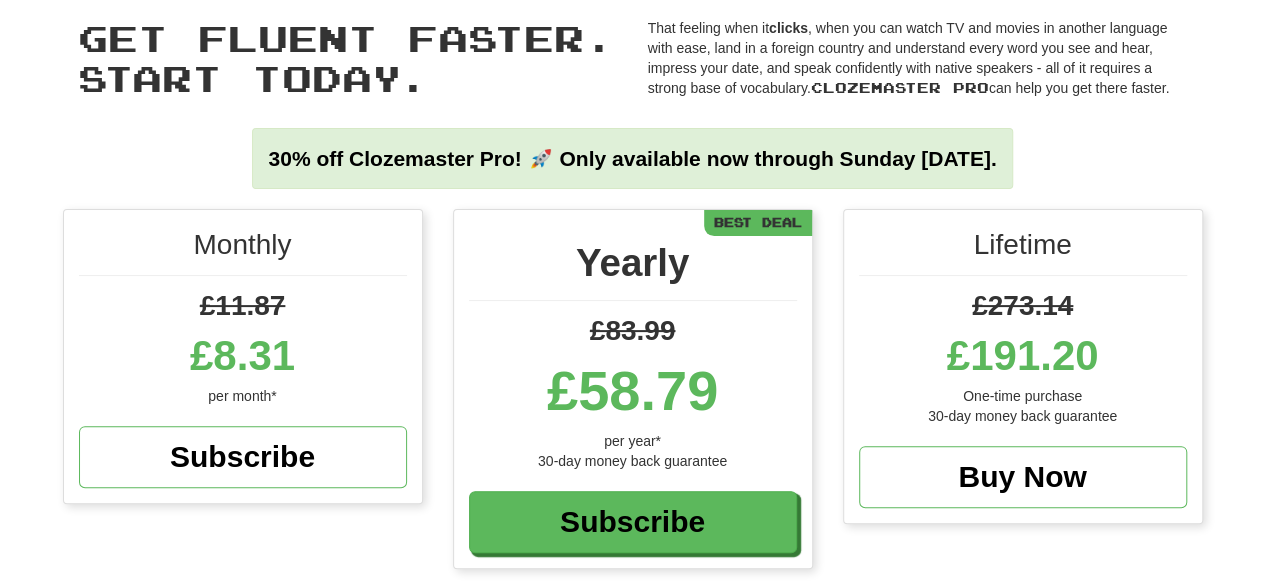 scroll, scrollTop: 80, scrollLeft: 0, axis: vertical 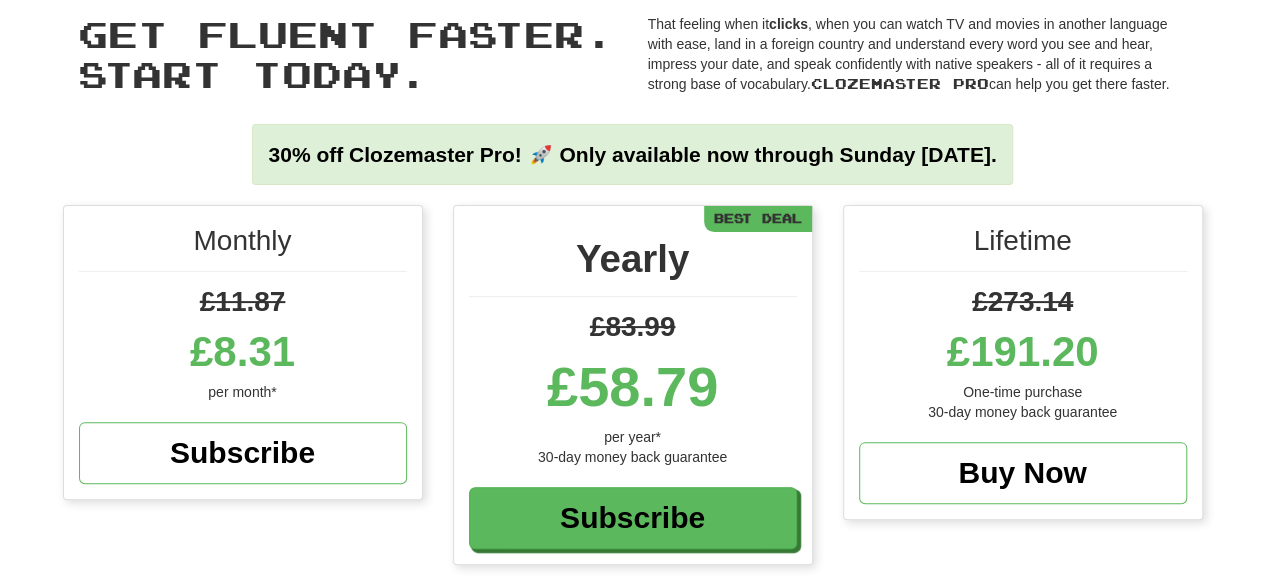 click on "That feeling when it  clicks , when you can watch TV and movies in another language with ease, land in a foreign country and understand every word you see and hear, impress your date, and speak confidently with native speakers - all of it requires a strong base of vocabulary.  Clozemaster Pro  can help you get there faster." at bounding box center (918, 54) 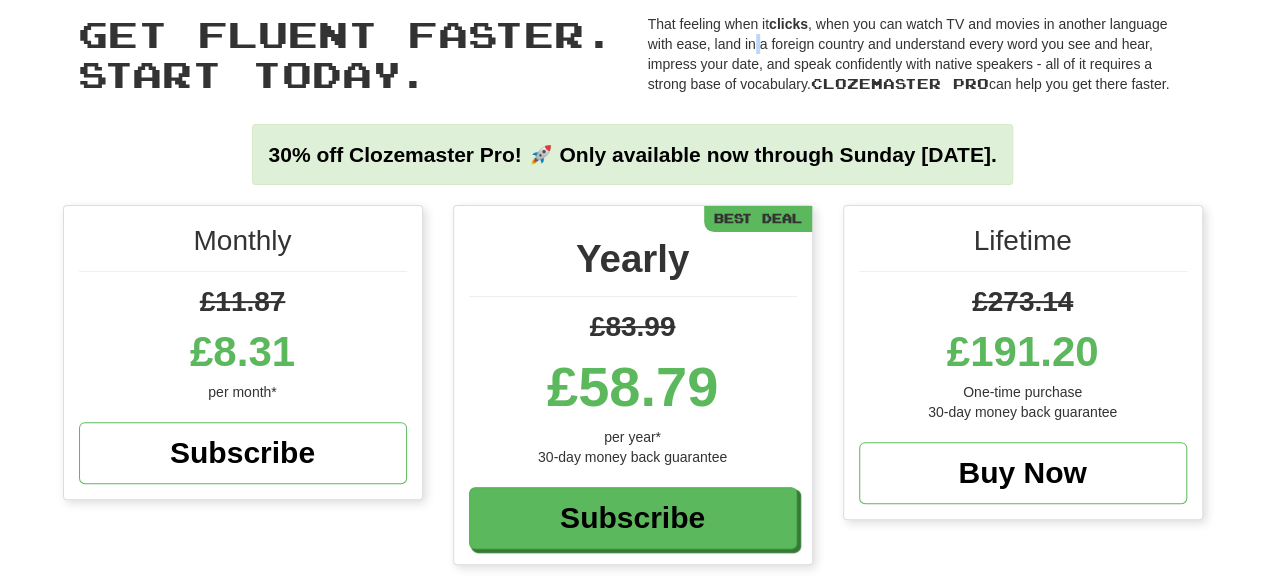 click on "That feeling when it  clicks , when you can watch TV and movies in another language with ease, land in a foreign country and understand every word you see and hear, impress your date, and speak confidently with native speakers - all of it requires a strong base of vocabulary.  Clozemaster Pro  can help you get there faster." at bounding box center [918, 54] 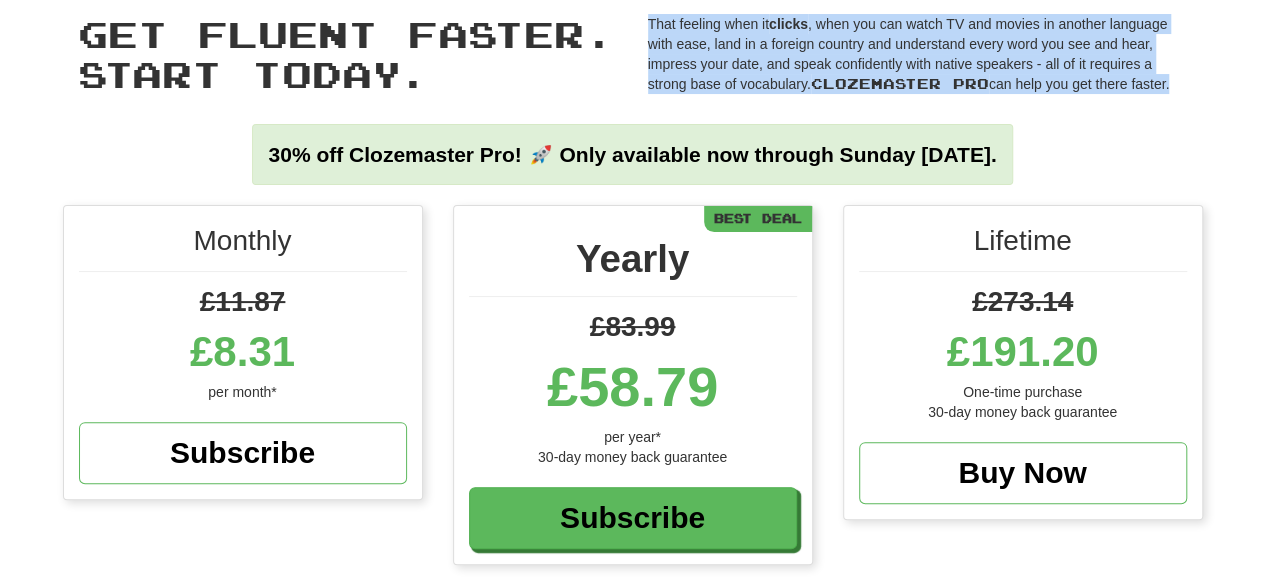 click on "That feeling when it  clicks , when you can watch TV and movies in another language with ease, land in a foreign country and understand every word you see and hear, impress your date, and speak confidently with native speakers - all of it requires a strong base of vocabulary.  Clozemaster Pro  can help you get there faster." at bounding box center (918, 54) 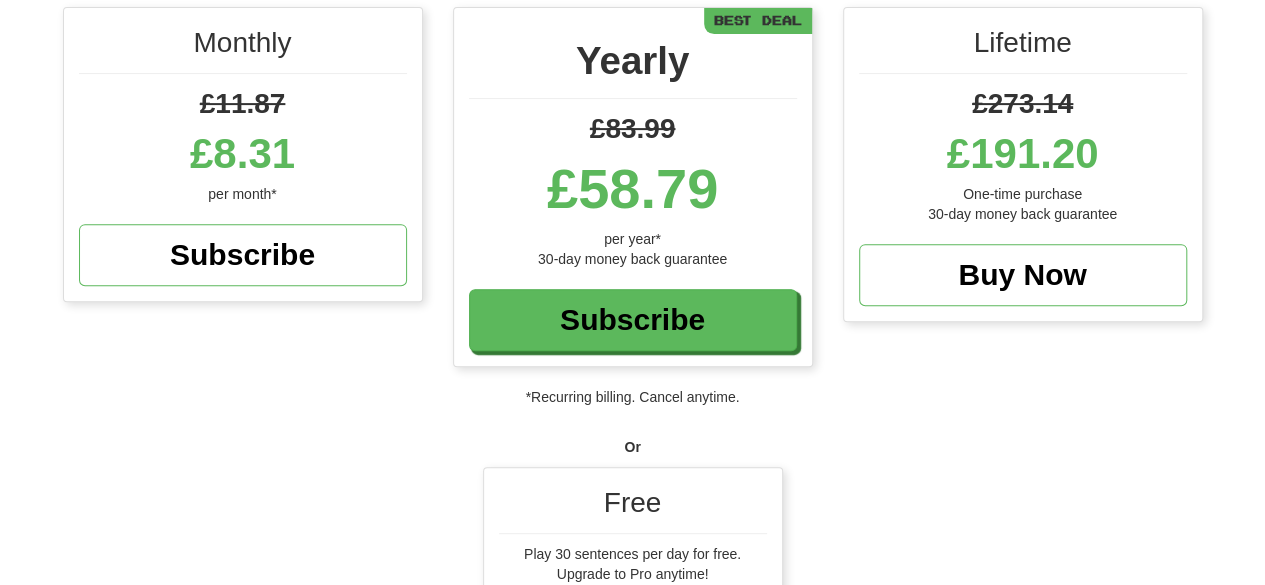 scroll, scrollTop: 280, scrollLeft: 0, axis: vertical 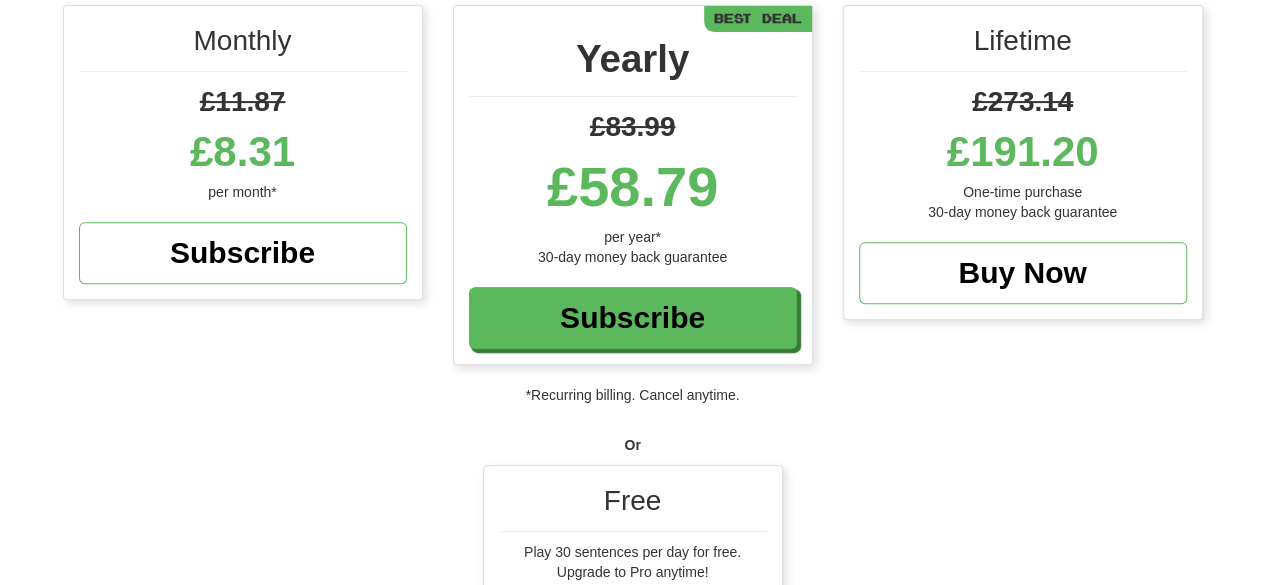 click on "Or" at bounding box center (632, 445) 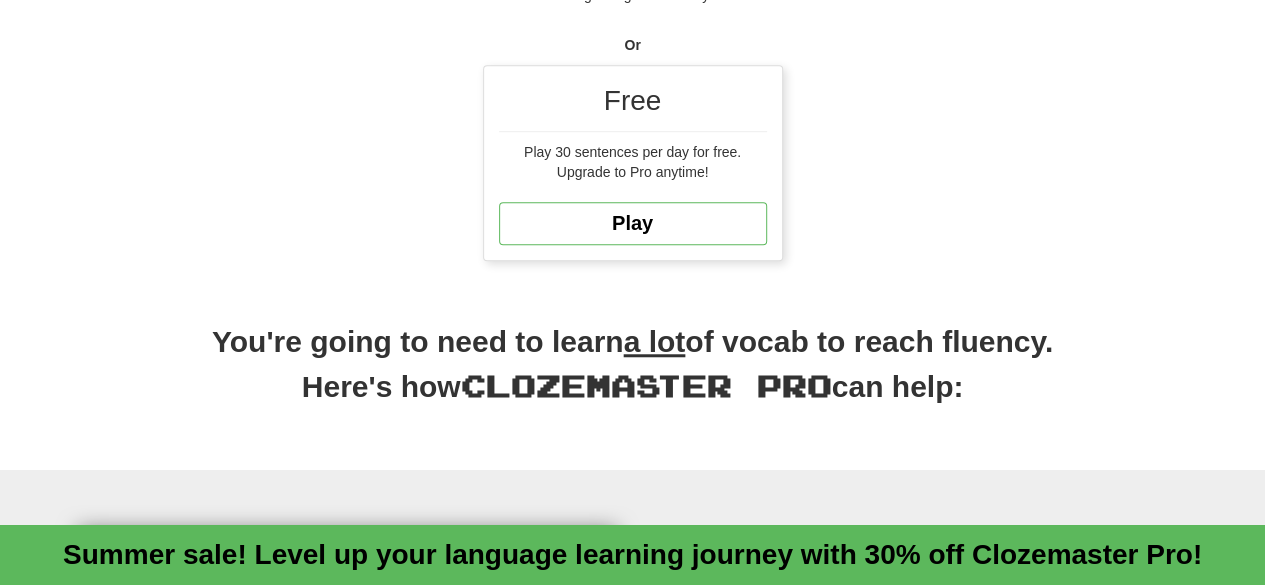 scroll, scrollTop: 600, scrollLeft: 0, axis: vertical 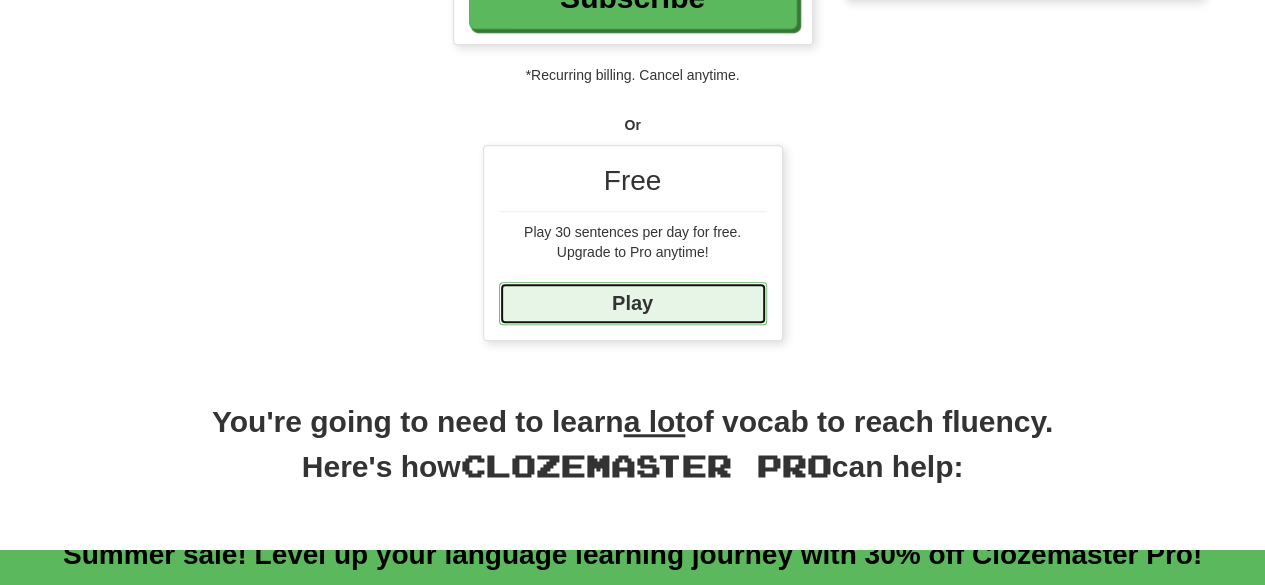 click on "Play" at bounding box center (633, 303) 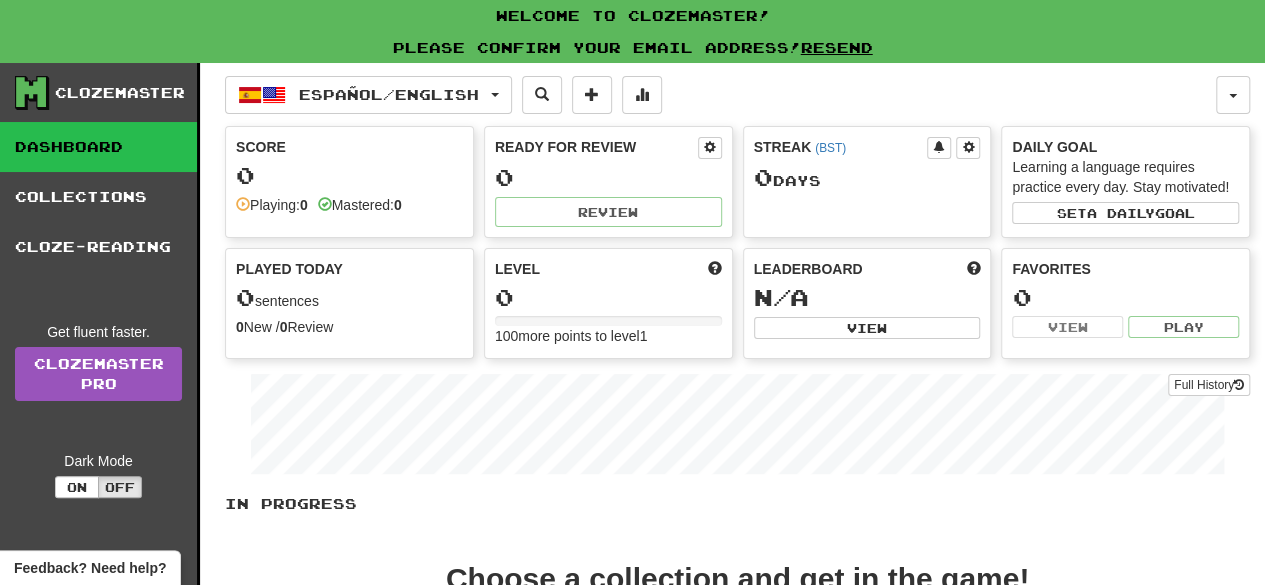 scroll, scrollTop: 0, scrollLeft: 0, axis: both 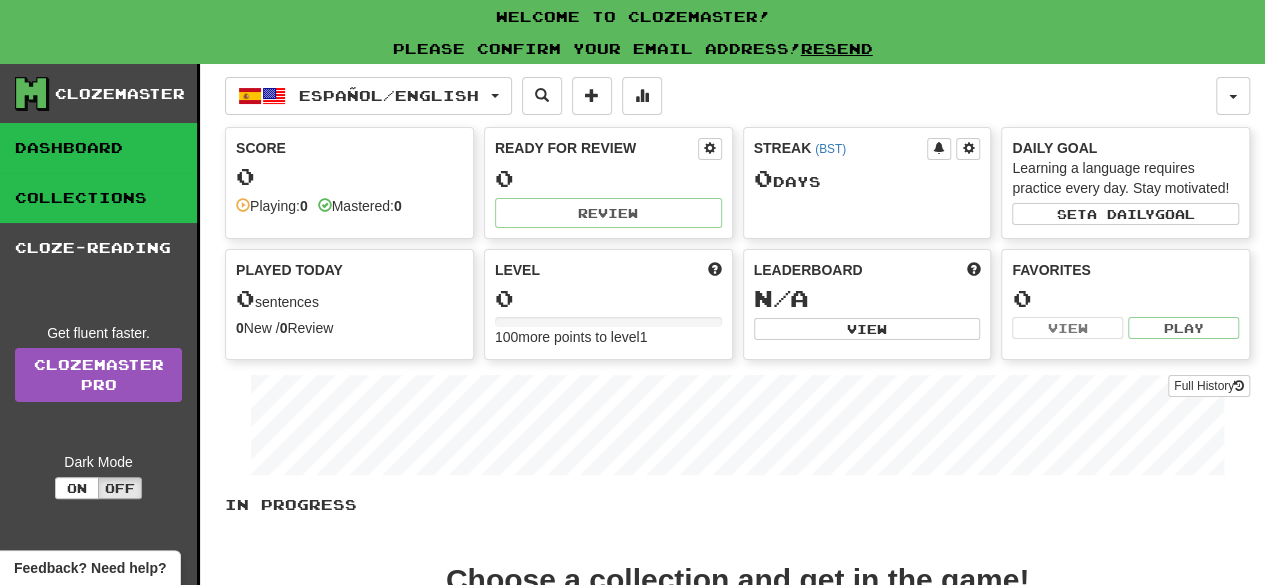 click on "Collections" at bounding box center (98, 198) 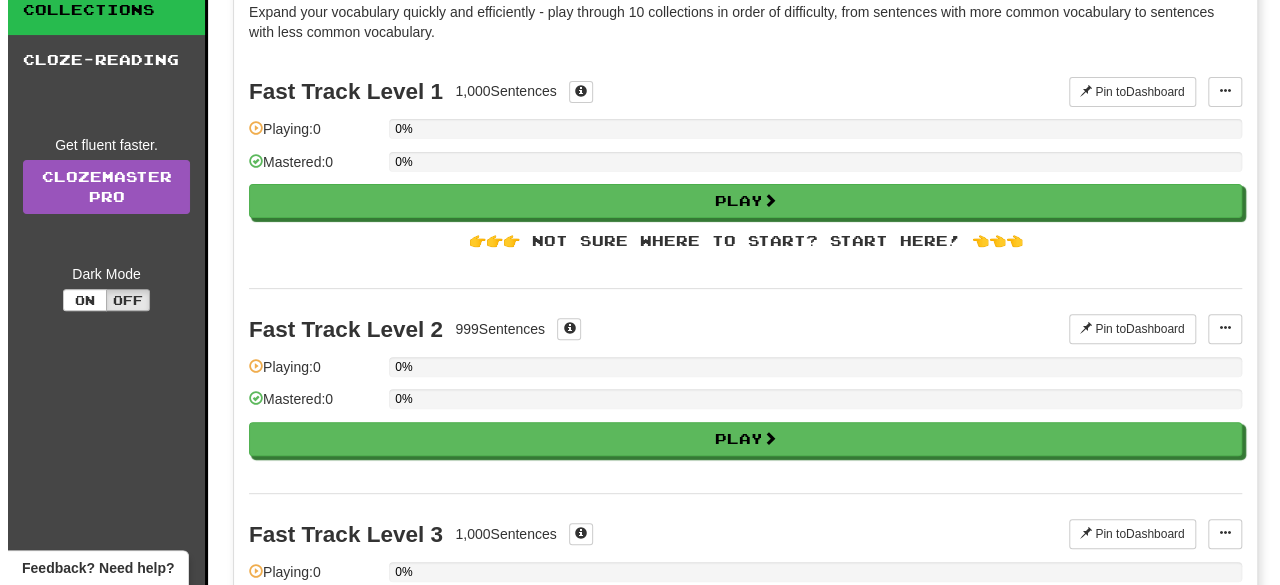 scroll, scrollTop: 0, scrollLeft: 0, axis: both 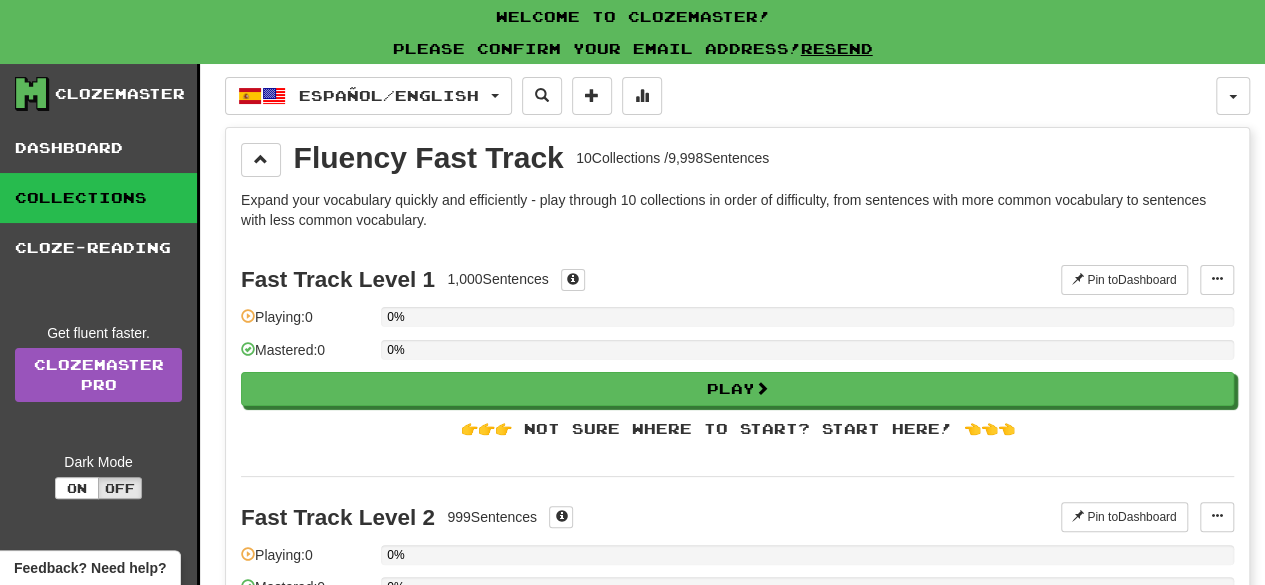 click on "Expand your vocabulary quickly and efficiently - play through 10 collections in order of difficulty, from sentences with more common vocabulary to sentences with less common vocabulary." at bounding box center [737, 210] 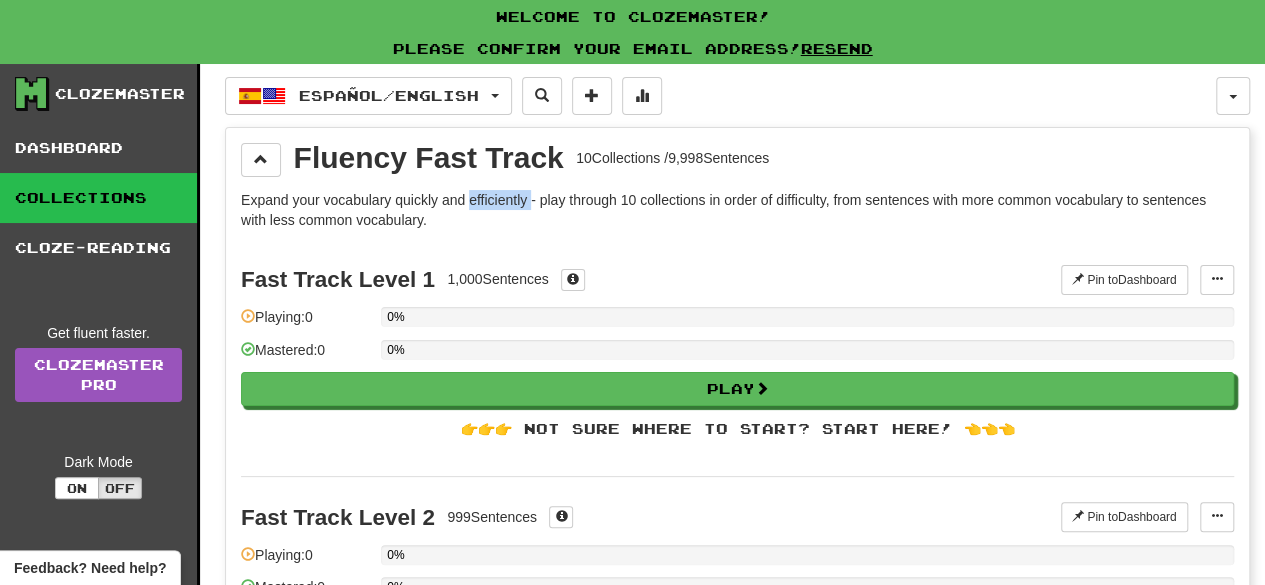 click on "Expand your vocabulary quickly and efficiently - play through 10 collections in order of difficulty, from sentences with more common vocabulary to sentences with less common vocabulary." at bounding box center [737, 210] 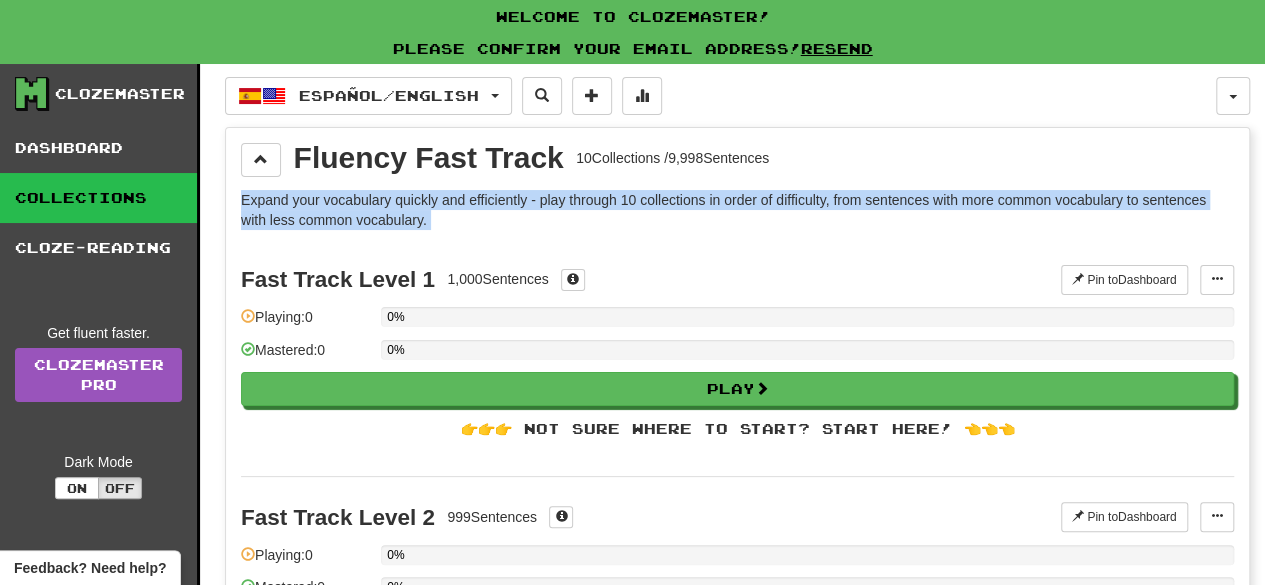 click on "Expand your vocabulary quickly and efficiently - play through 10 collections in order of difficulty, from sentences with more common vocabulary to sentences with less common vocabulary." at bounding box center [737, 210] 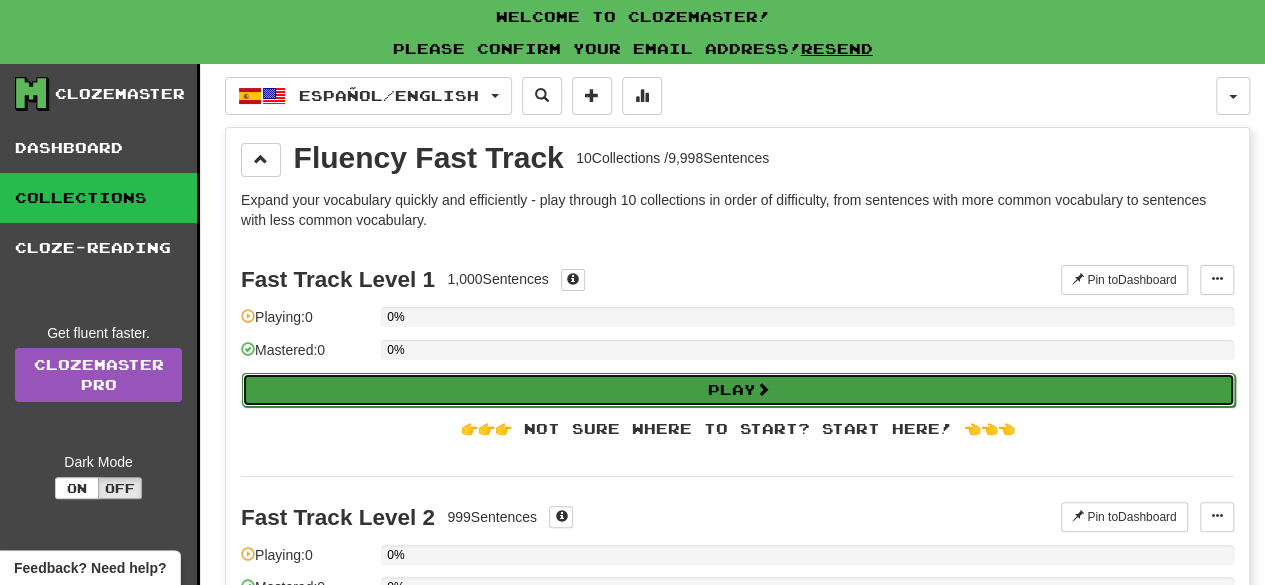 click on "Play" at bounding box center (738, 390) 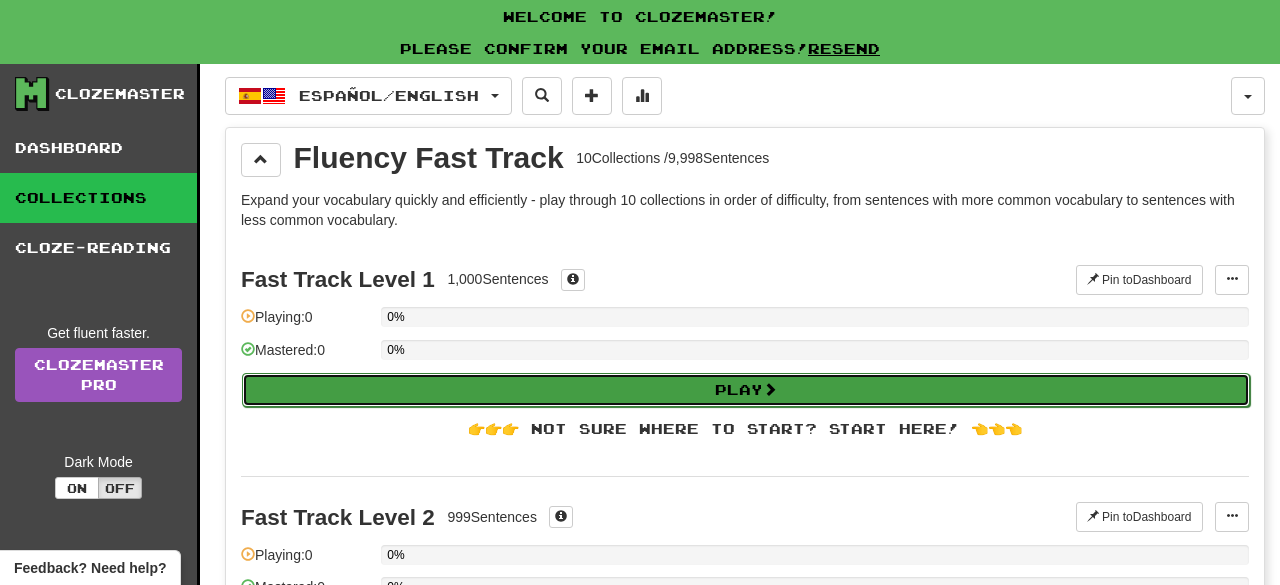 select on "**" 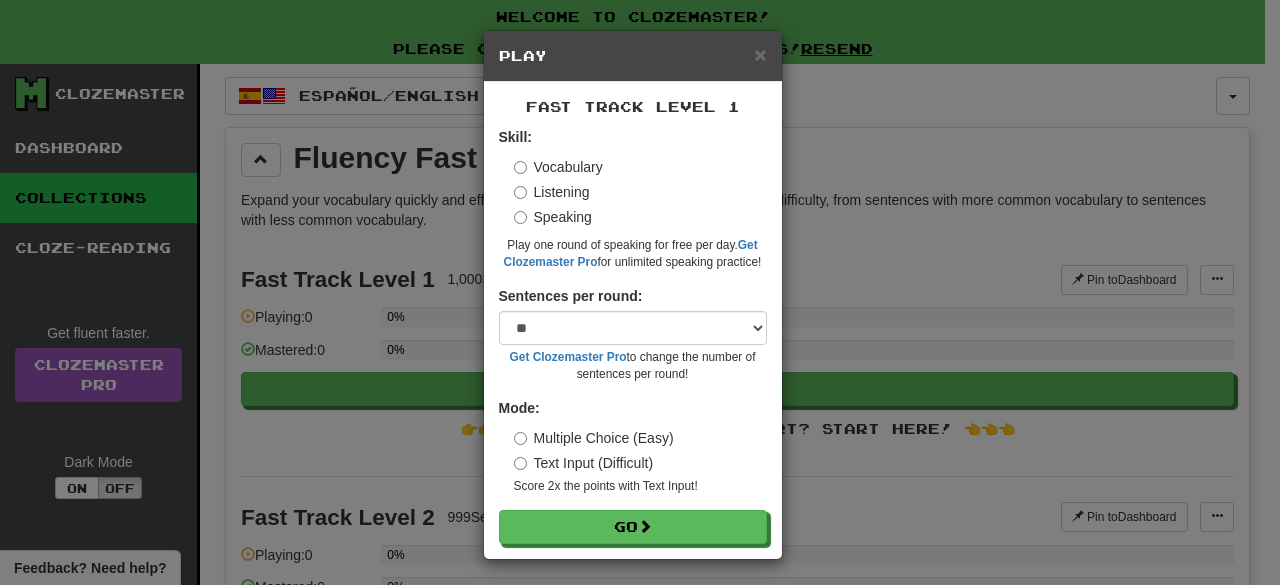 click on "Play one round of speaking for free per day.  Get Clozemaster Pro  for unlimited speaking practice!" at bounding box center (633, 254) 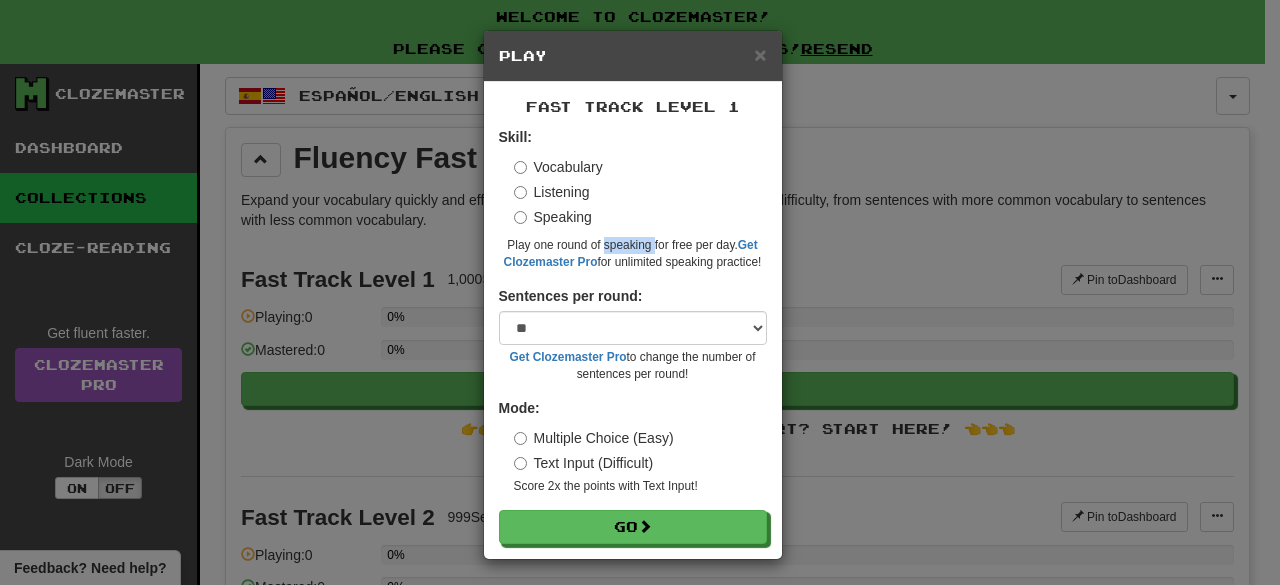 click on "Play one round of speaking for free per day.  Get Clozemaster Pro  for unlimited speaking practice!" at bounding box center [633, 254] 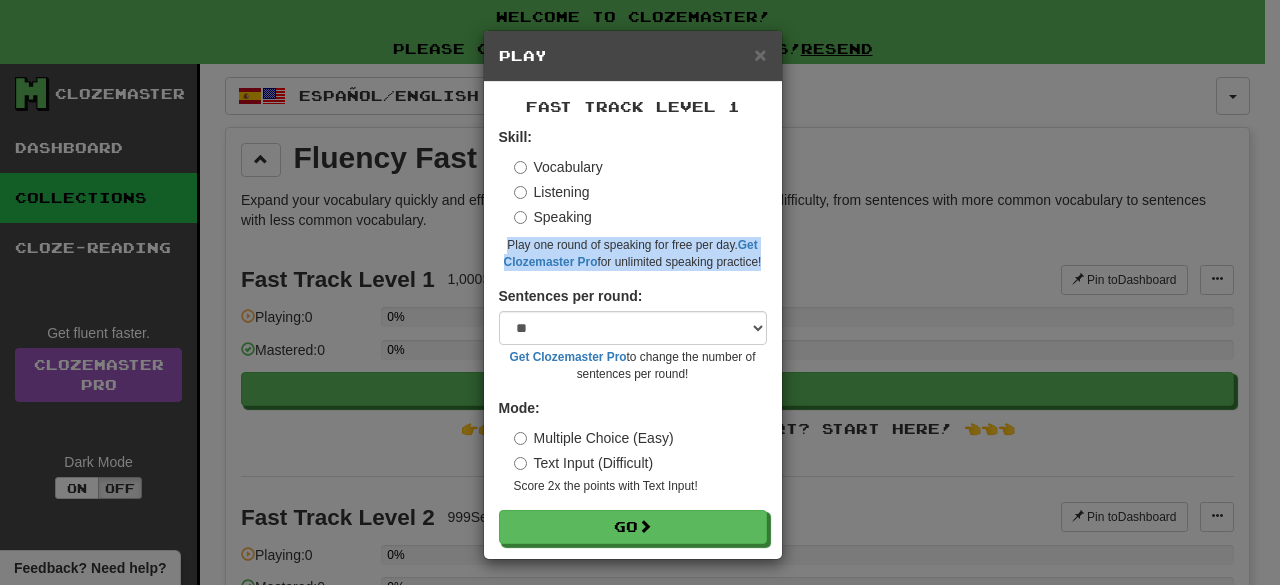 click on "Play one round of speaking for free per day.  Get Clozemaster Pro  for unlimited speaking practice!" at bounding box center (633, 254) 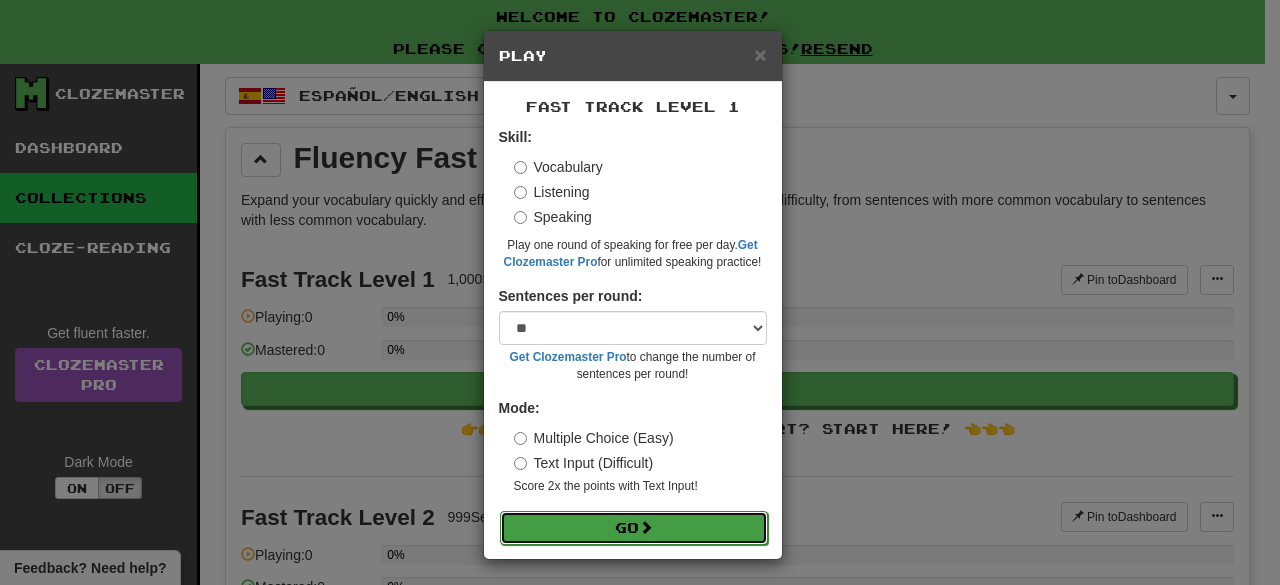 click on "Go" at bounding box center [634, 528] 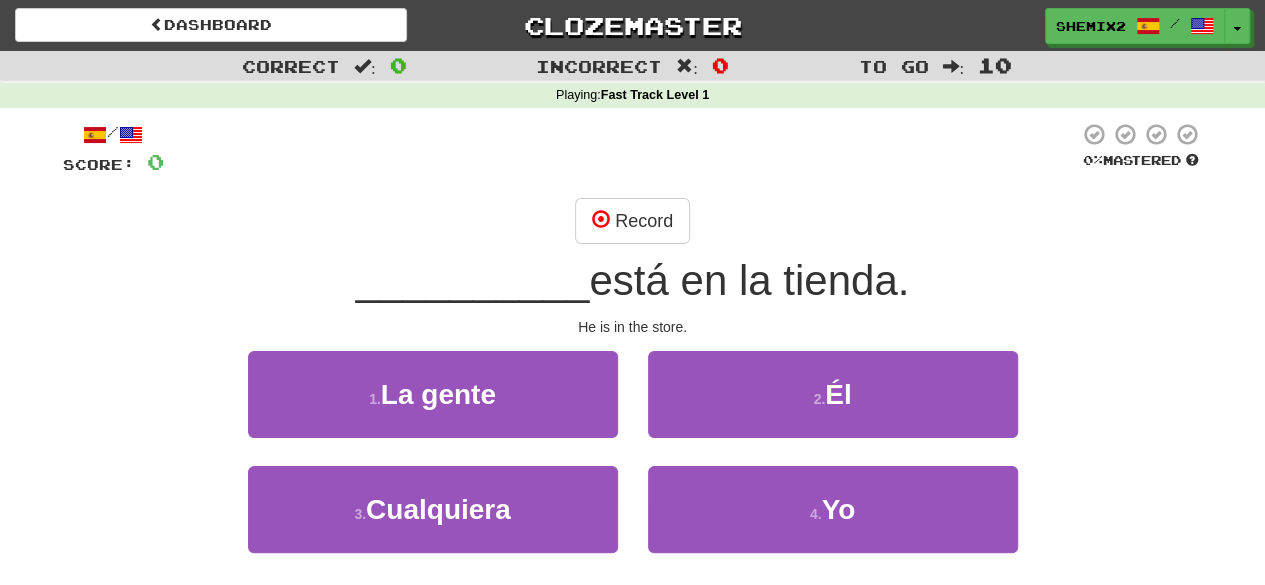 scroll, scrollTop: 40, scrollLeft: 0, axis: vertical 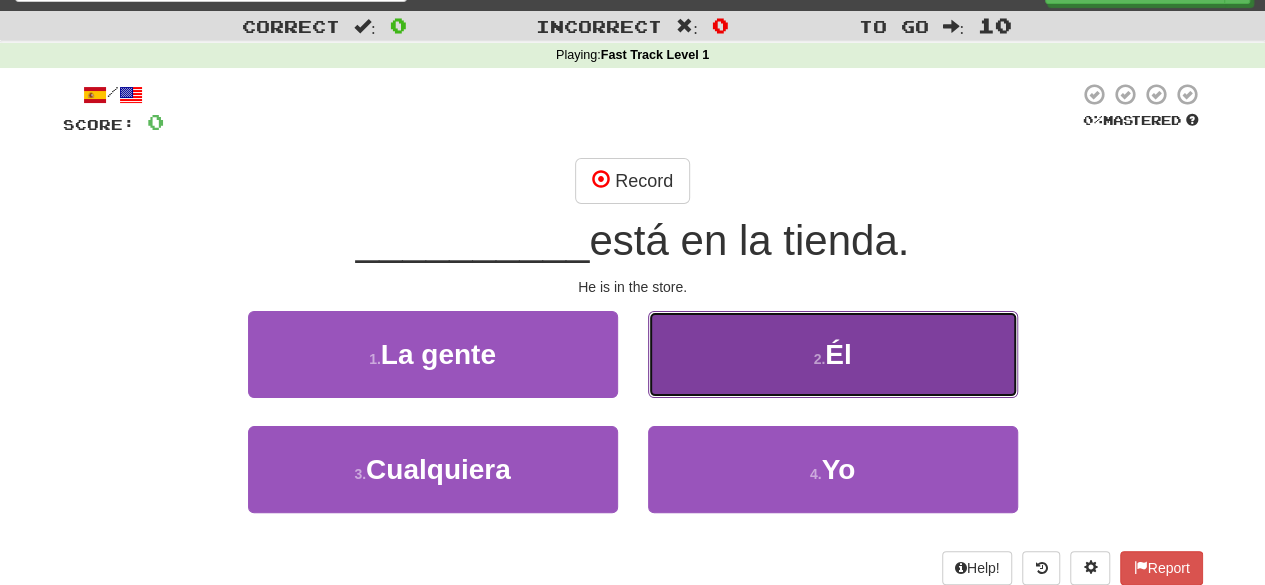 click on "2 .  Él" at bounding box center [833, 354] 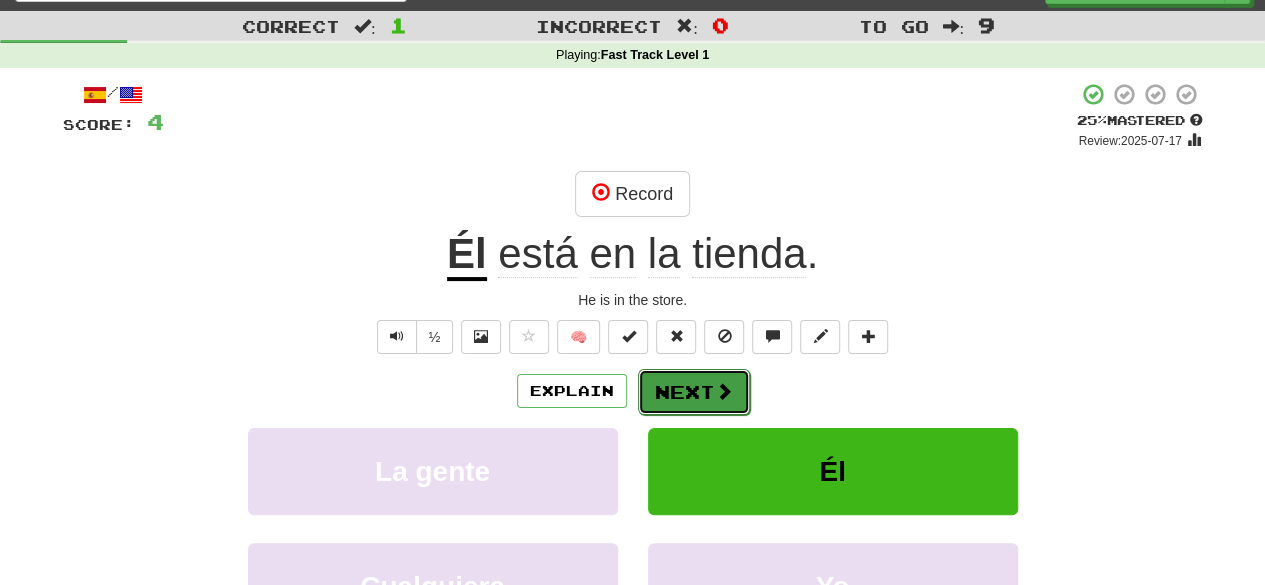 click on "Next" at bounding box center [694, 392] 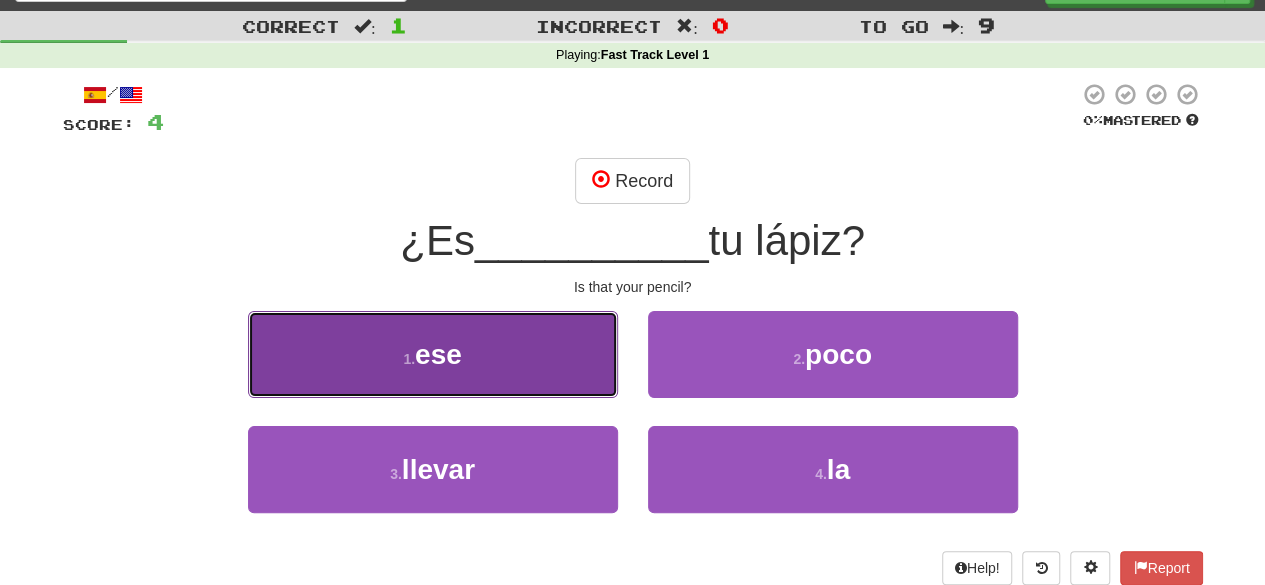 click on "1 .  ese" at bounding box center [433, 354] 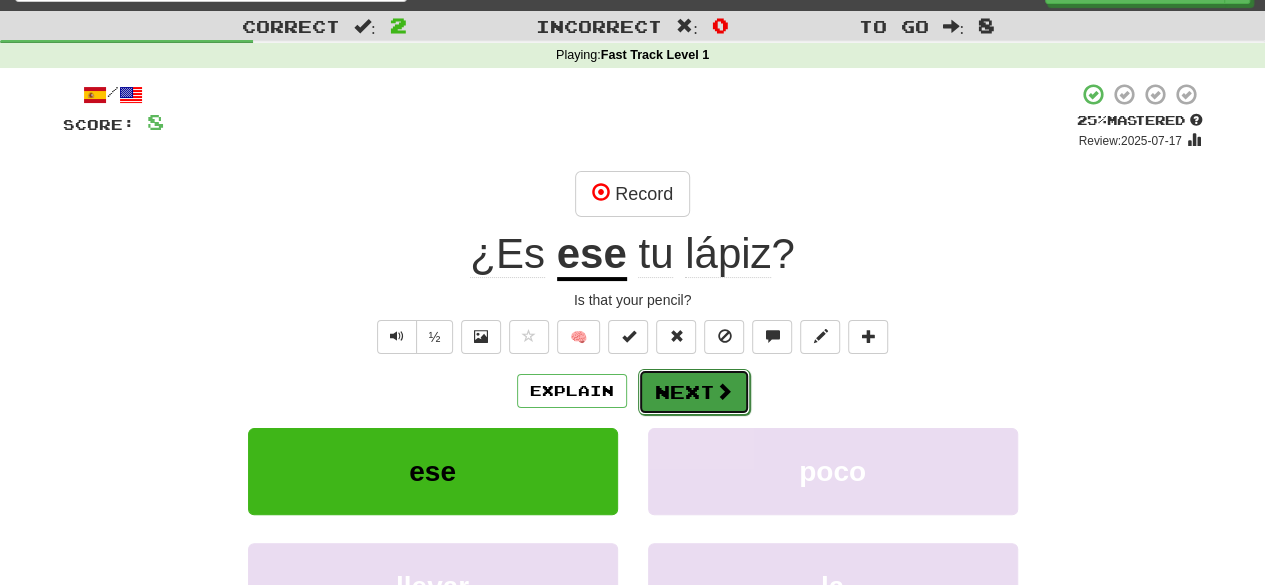 click on "Next" at bounding box center (694, 392) 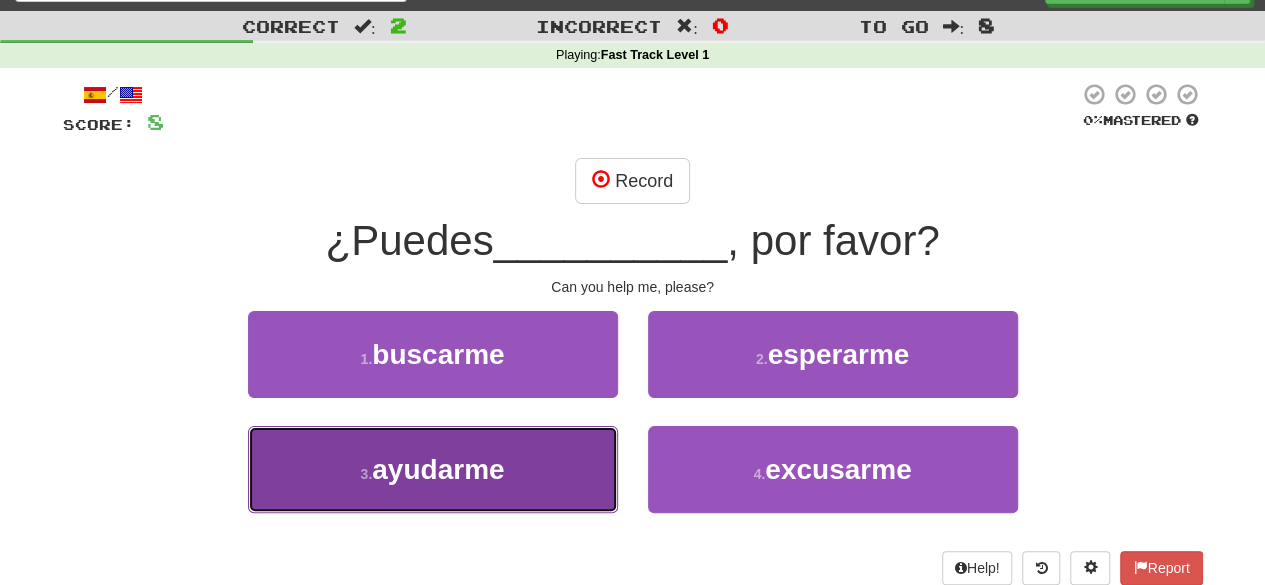 click on "3 .  ayudarme" at bounding box center (433, 469) 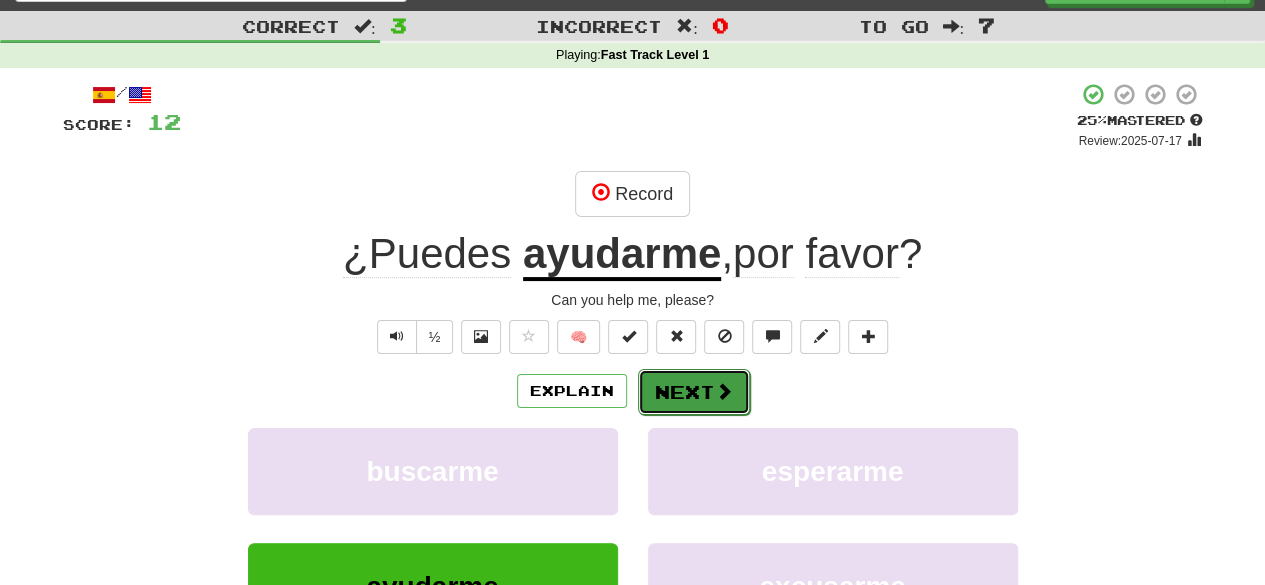 click on "Next" at bounding box center (694, 392) 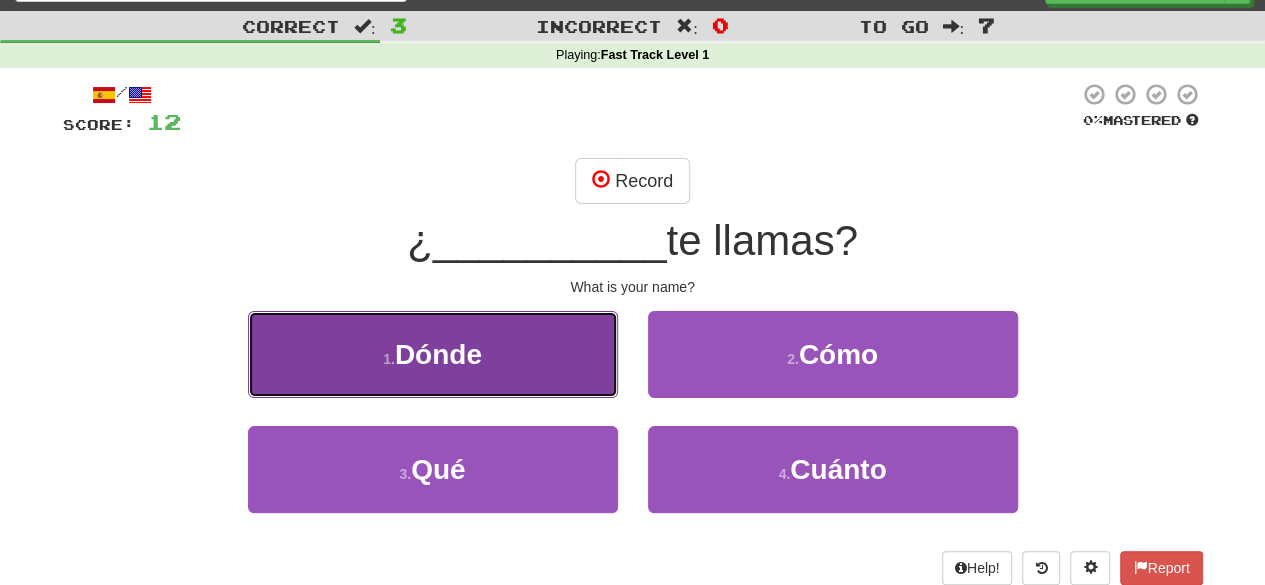 click on "1 .  Dónde" at bounding box center [433, 354] 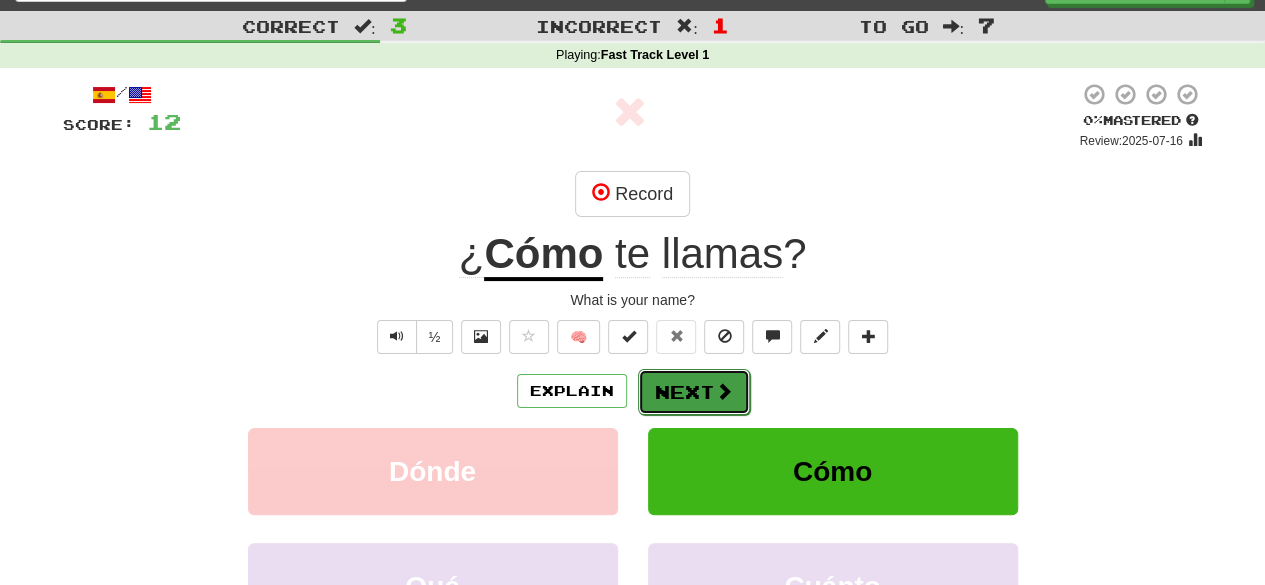 click on "Next" at bounding box center [694, 392] 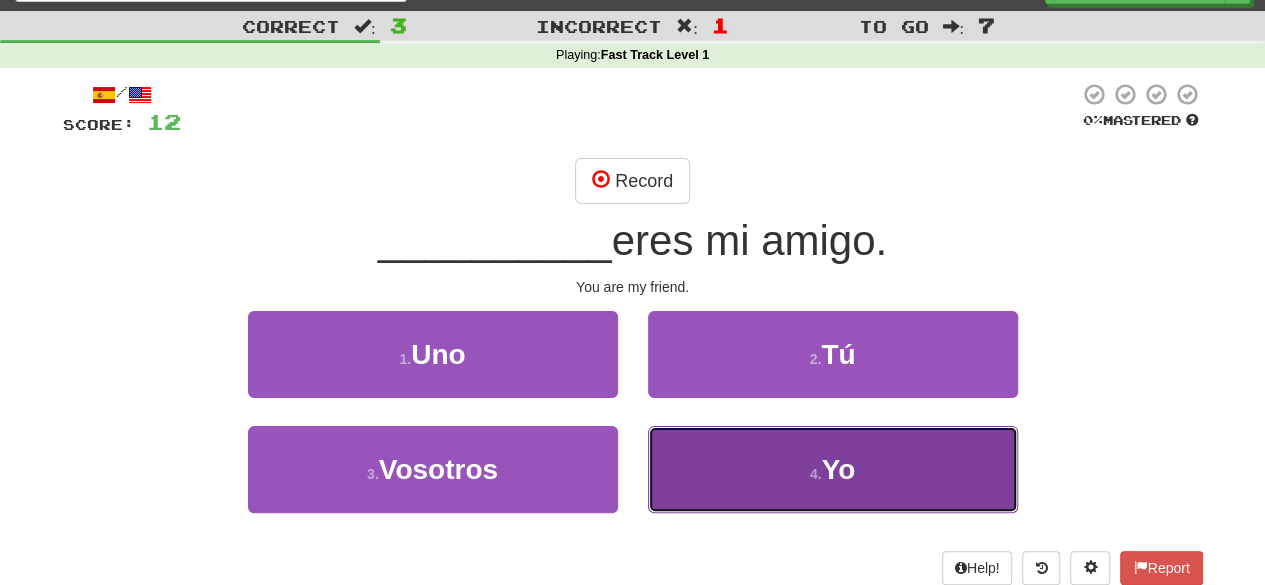 click on "4 .  Yo" at bounding box center (833, 469) 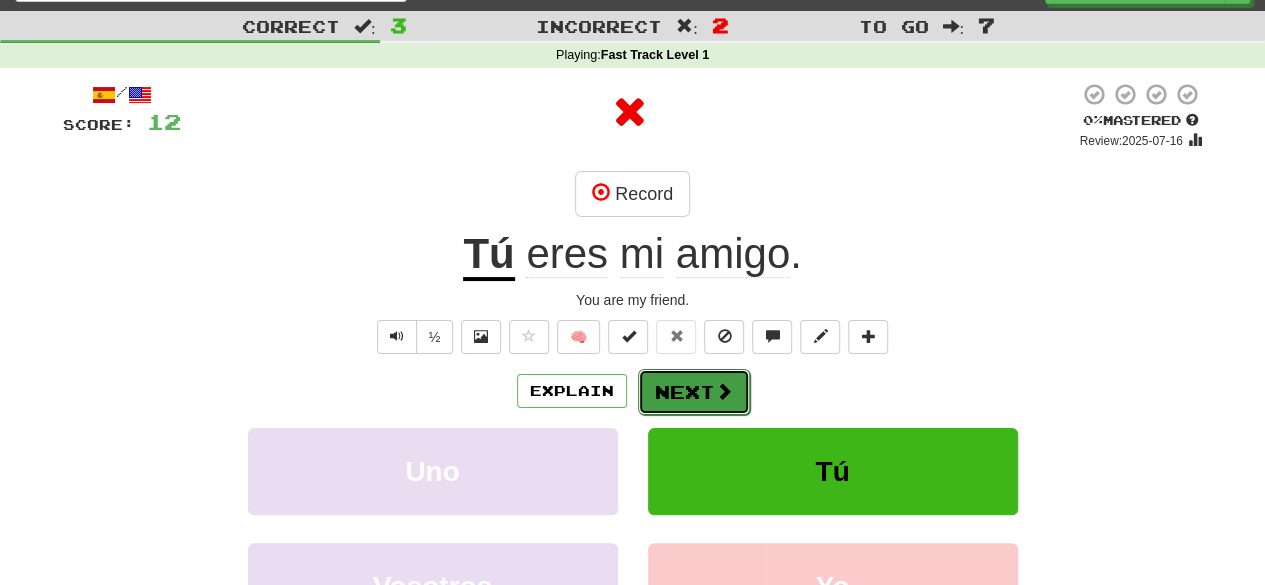 click on "Next" at bounding box center [694, 392] 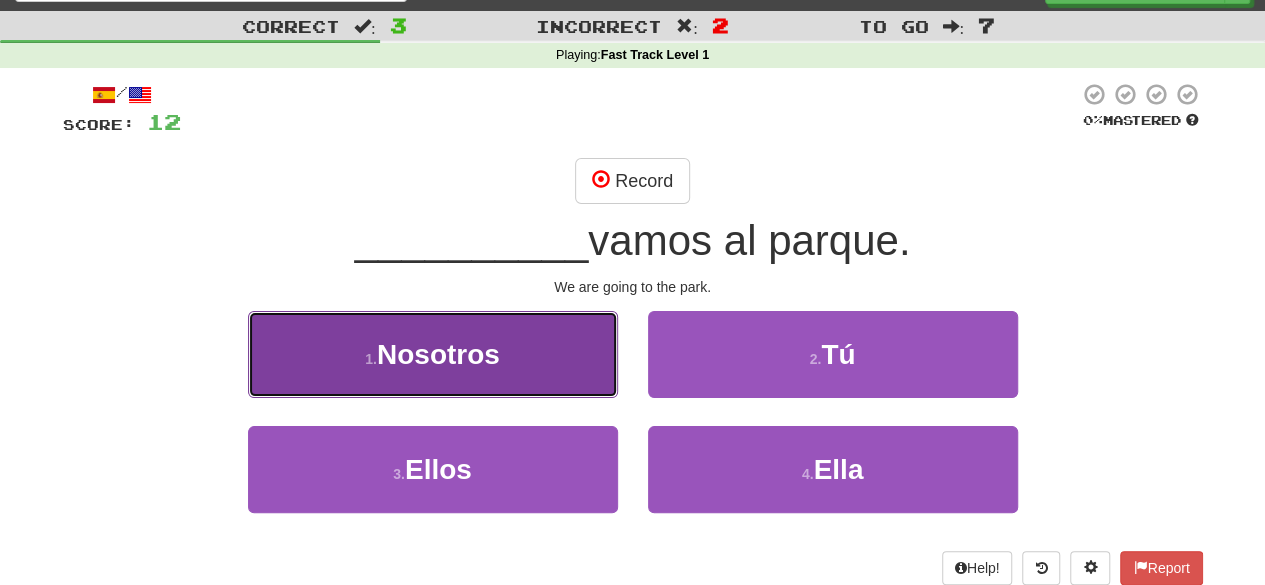 click on "1 .  Nosotros" at bounding box center (433, 354) 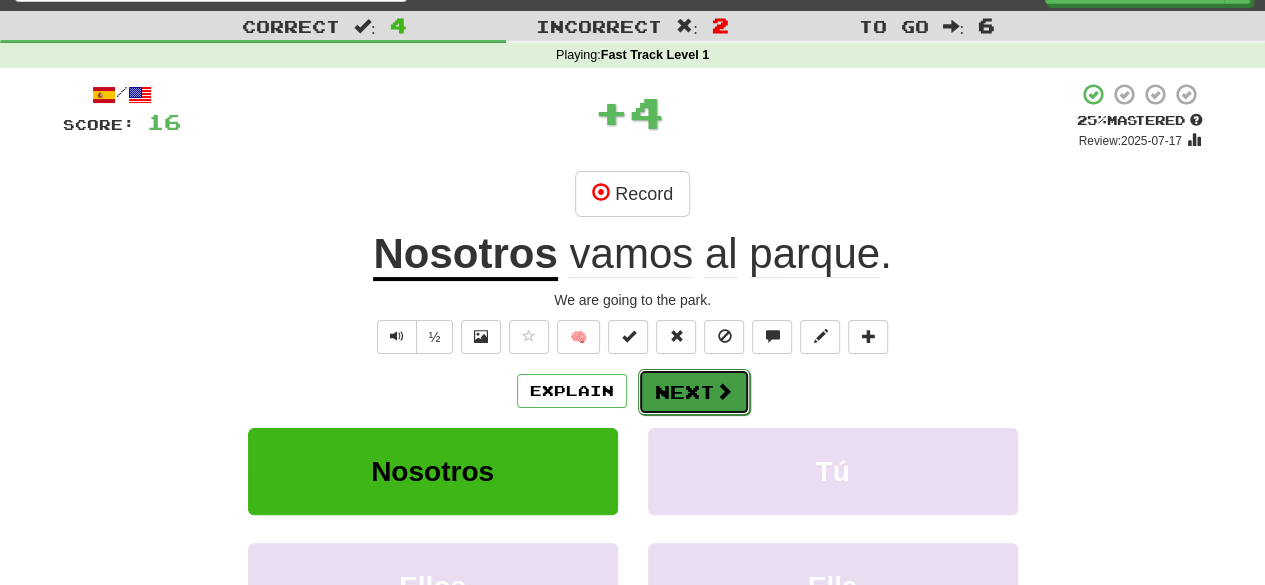 click on "Next" at bounding box center [694, 392] 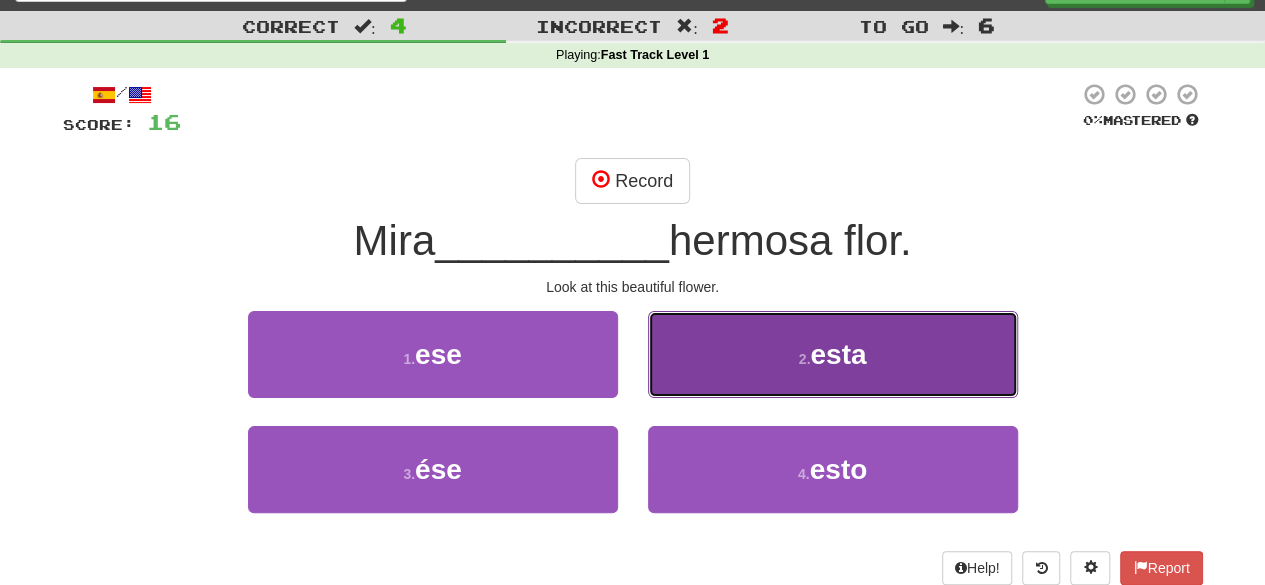 click on "2 .  esta" at bounding box center [833, 354] 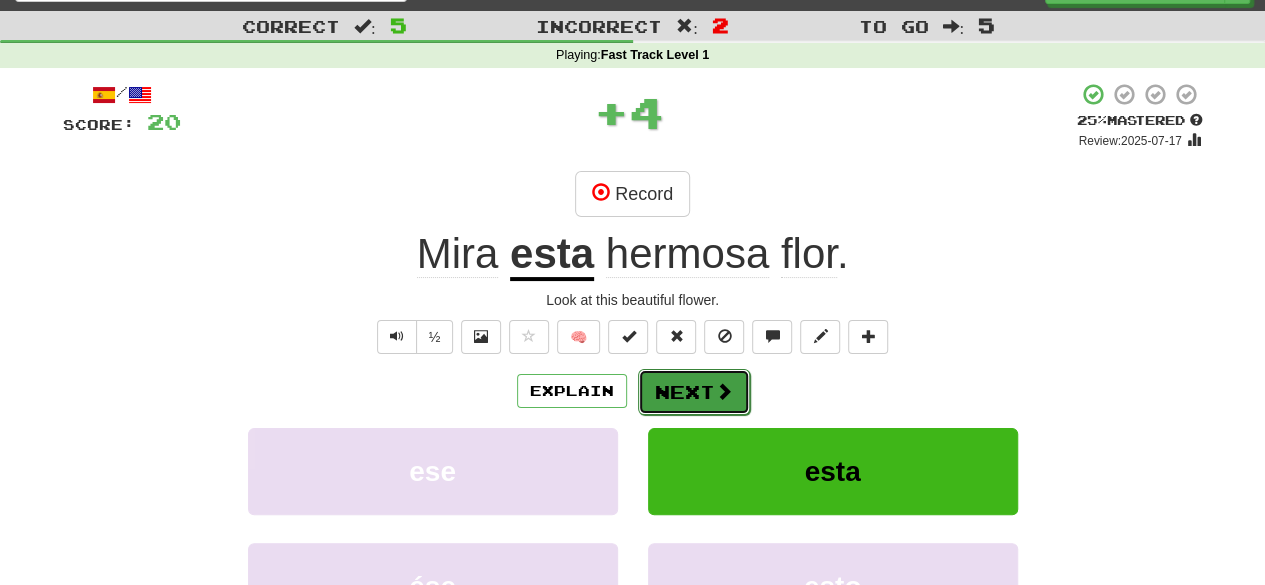click on "Next" at bounding box center [694, 392] 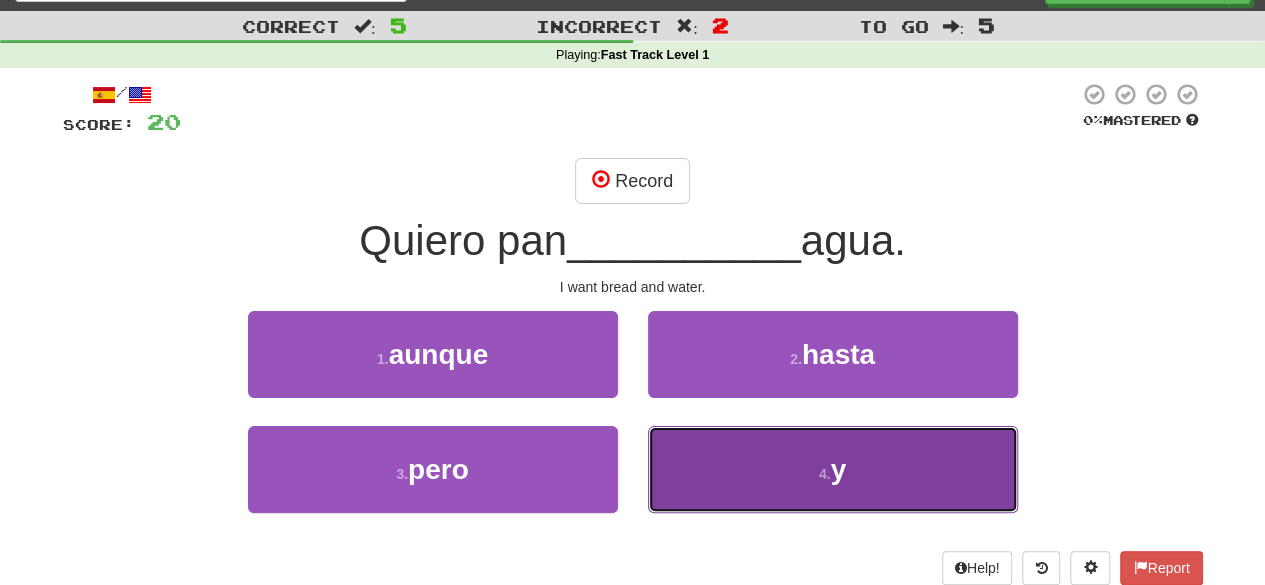 click on "4 .  y" at bounding box center (833, 469) 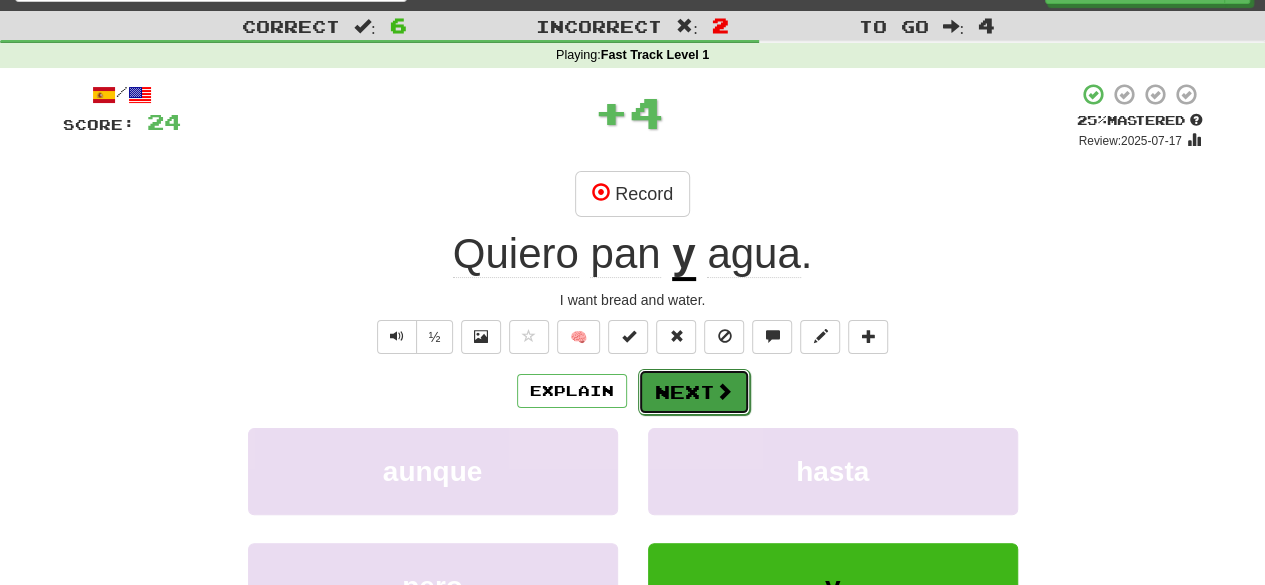 click on "Next" at bounding box center [694, 392] 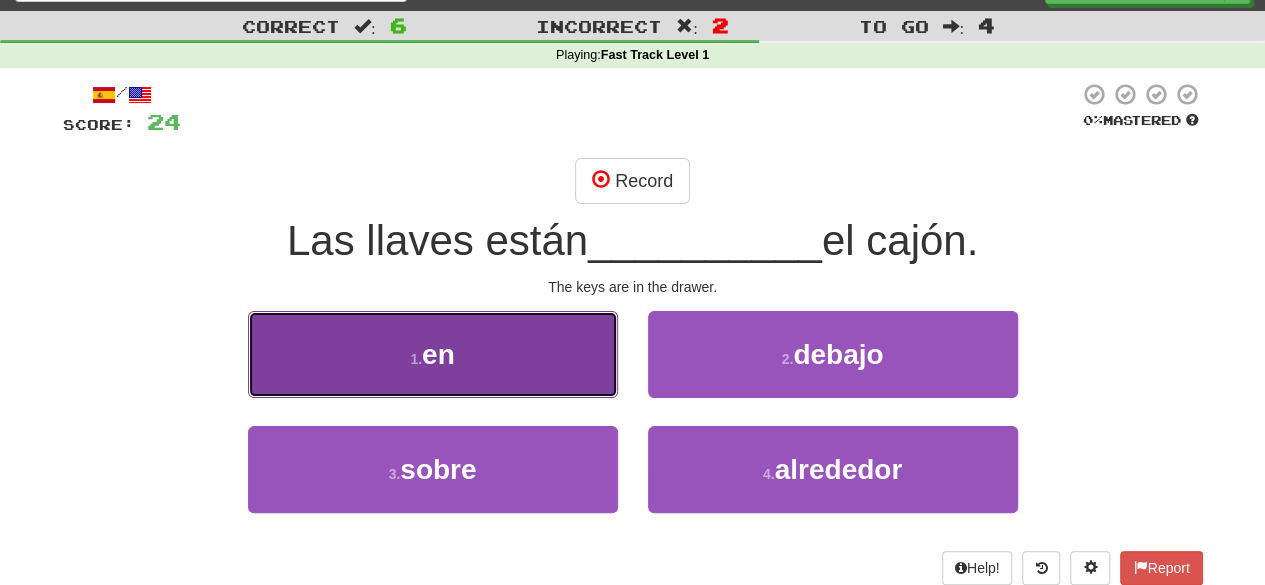 click on "1 .  en" at bounding box center [433, 354] 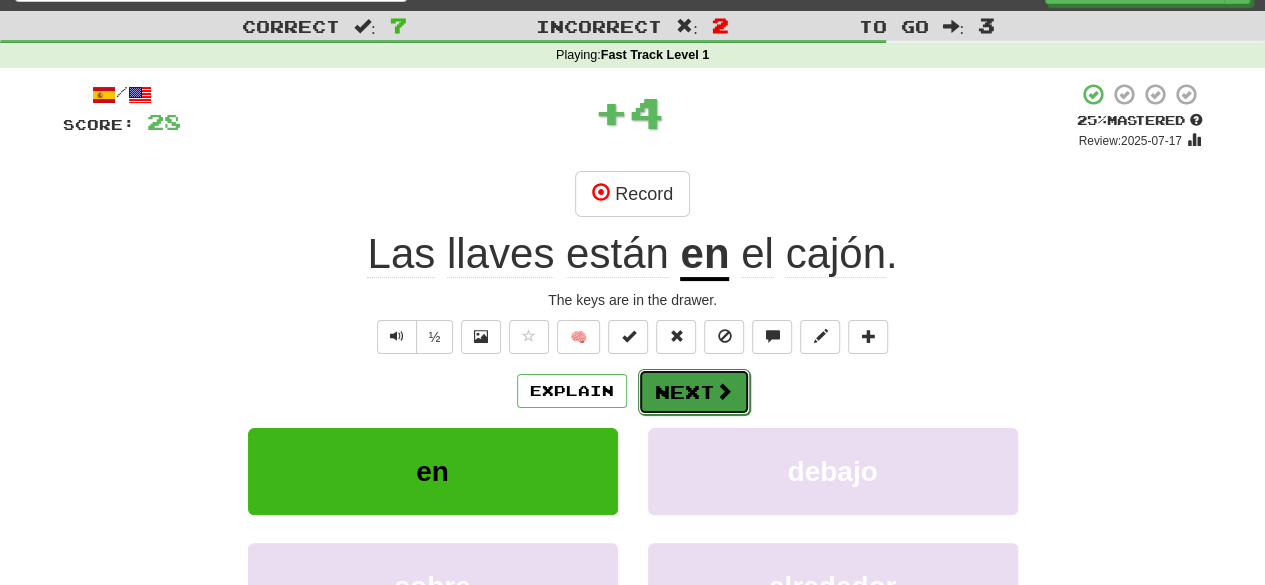 click on "Next" at bounding box center (694, 392) 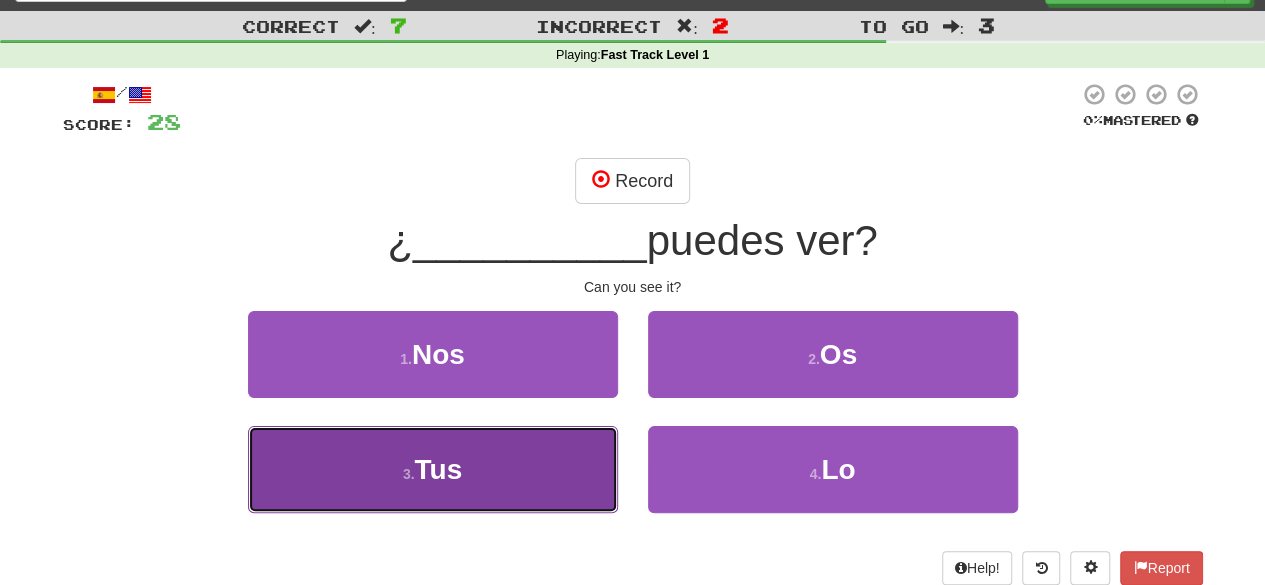click on "3 .  Tus" at bounding box center (433, 469) 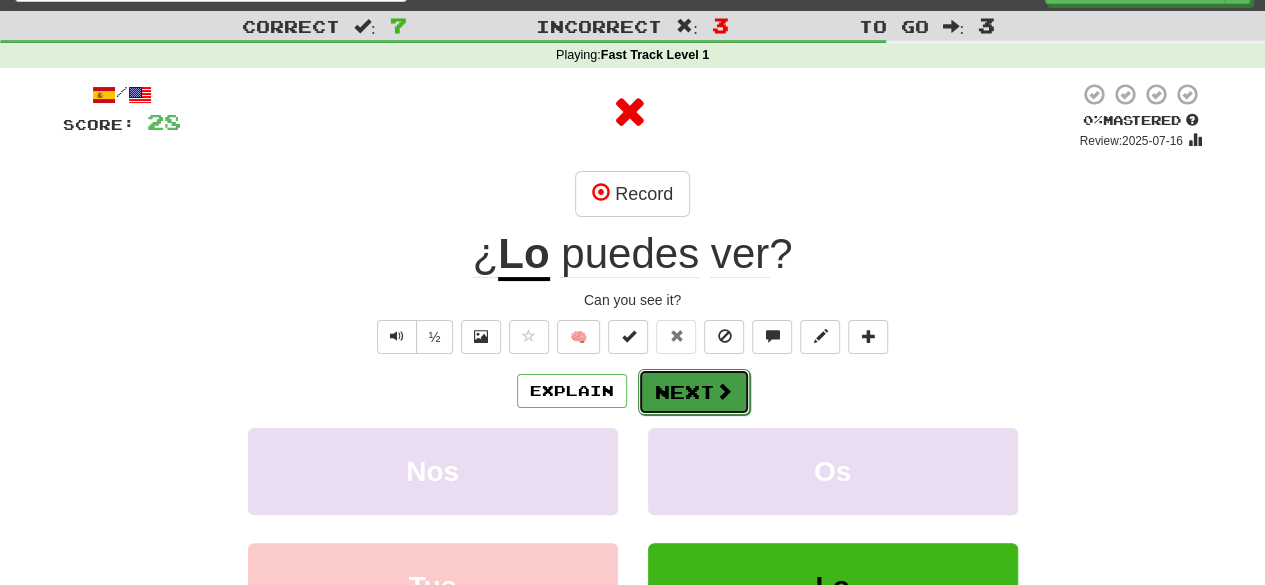 click on "Next" at bounding box center [694, 392] 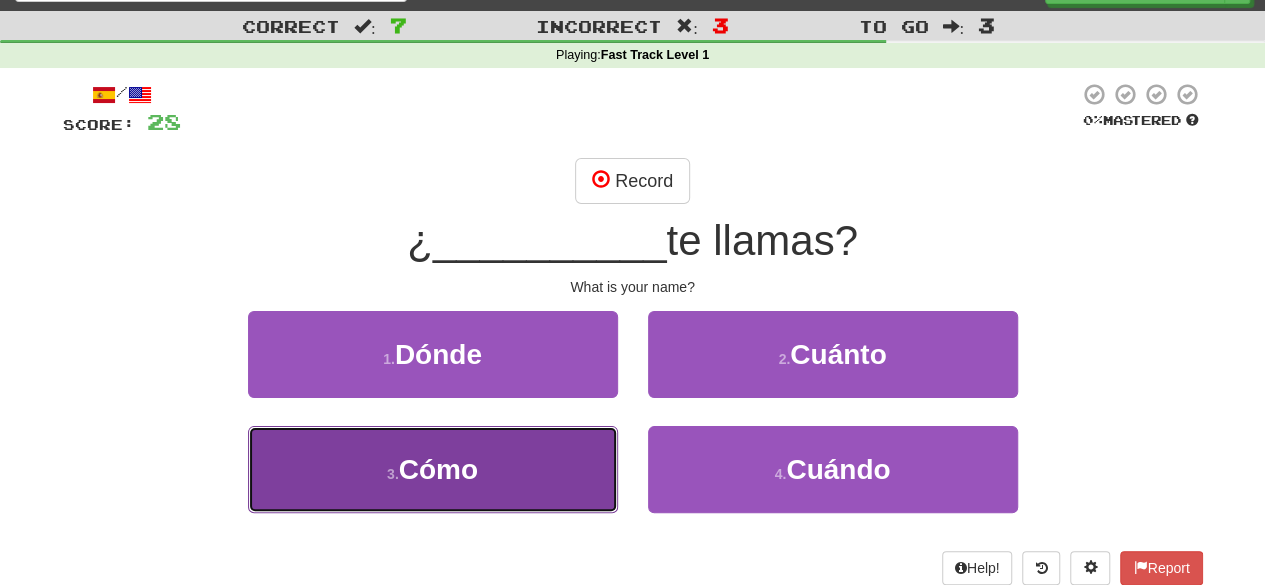 click on "3 .  Cómo" at bounding box center (433, 469) 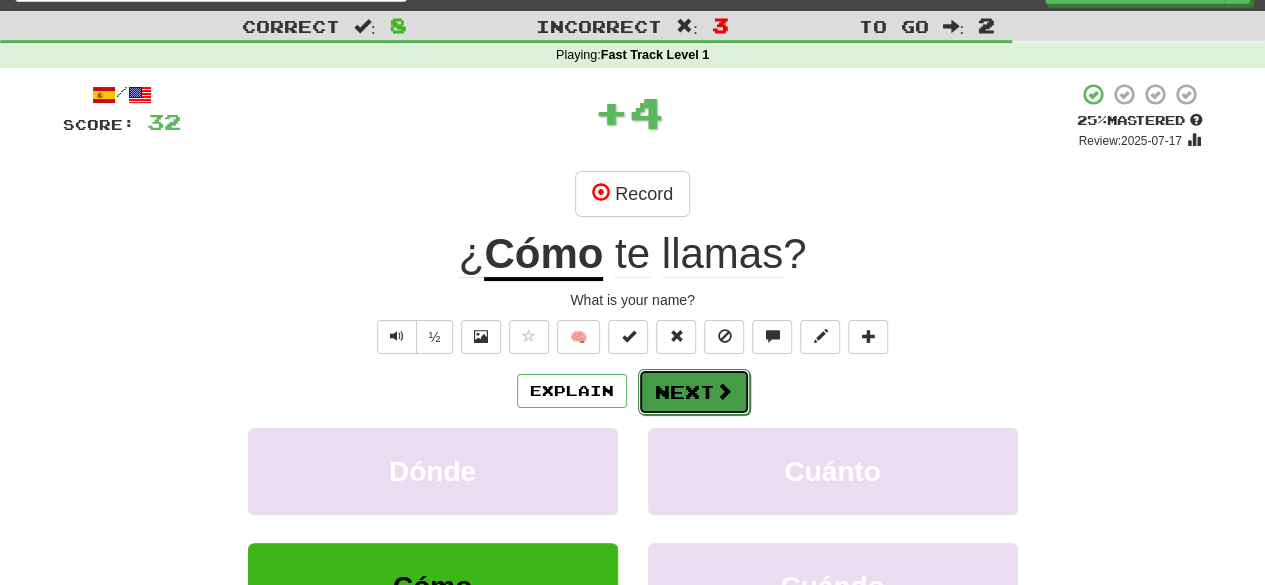 click on "Next" at bounding box center (694, 392) 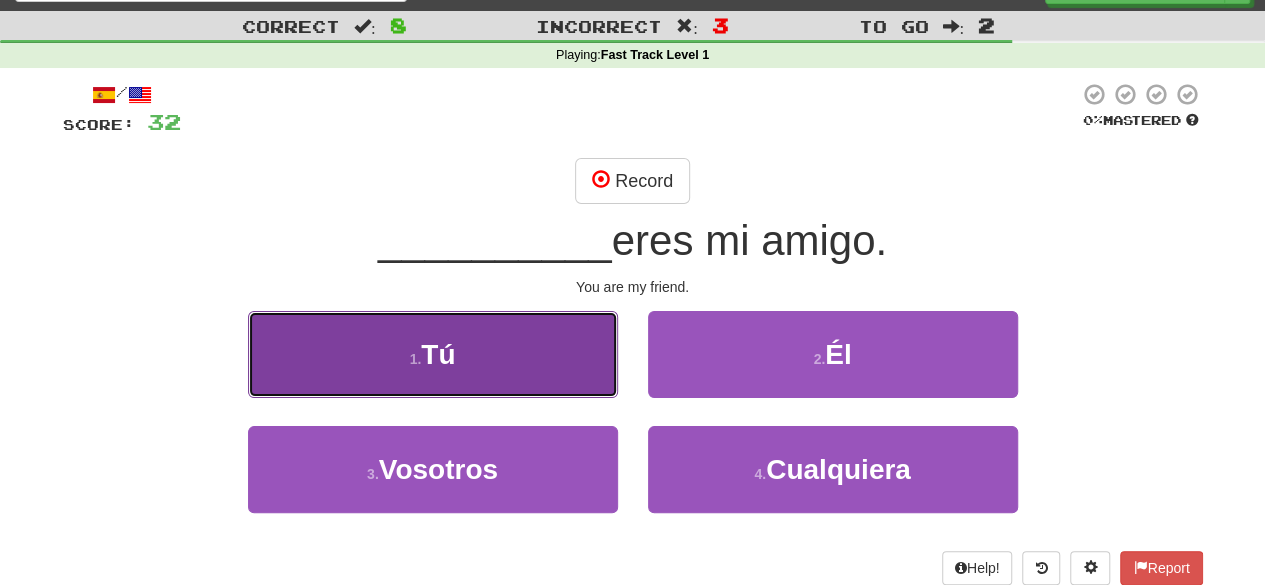 click on "1 .  Tú" at bounding box center [433, 354] 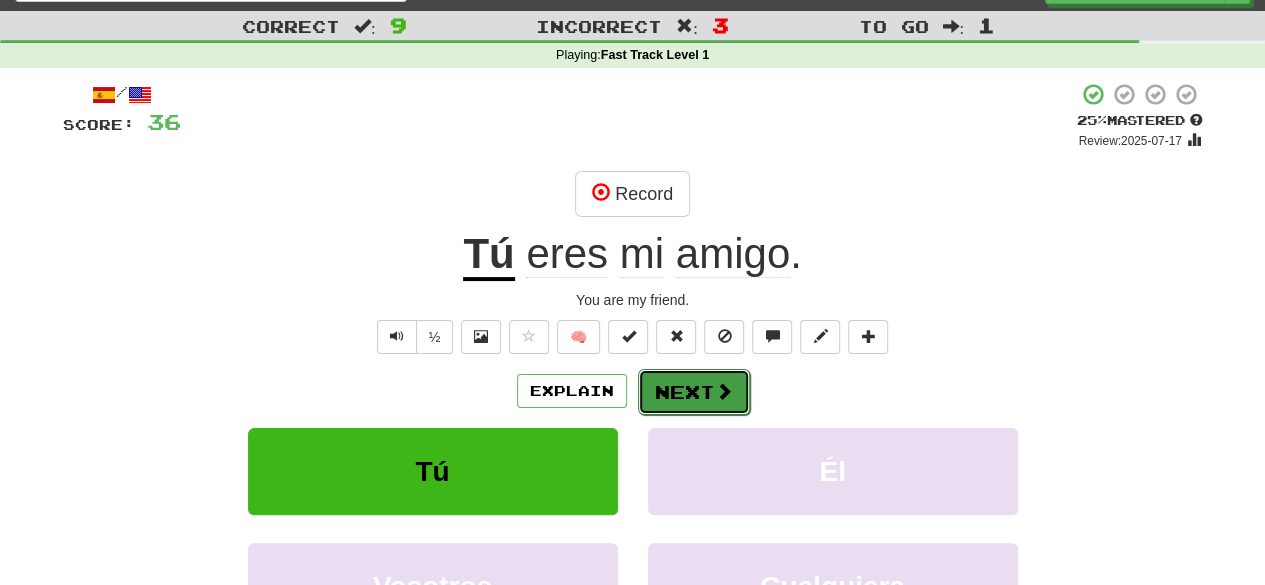 click on "Next" at bounding box center [694, 392] 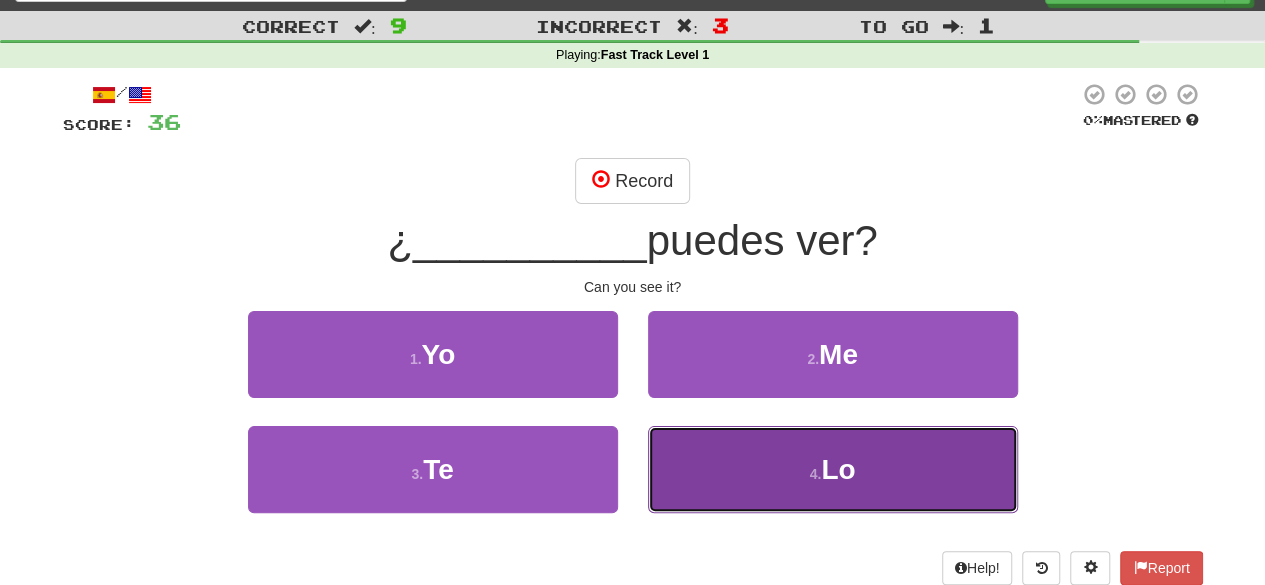 click on "4 .  Lo" at bounding box center (833, 469) 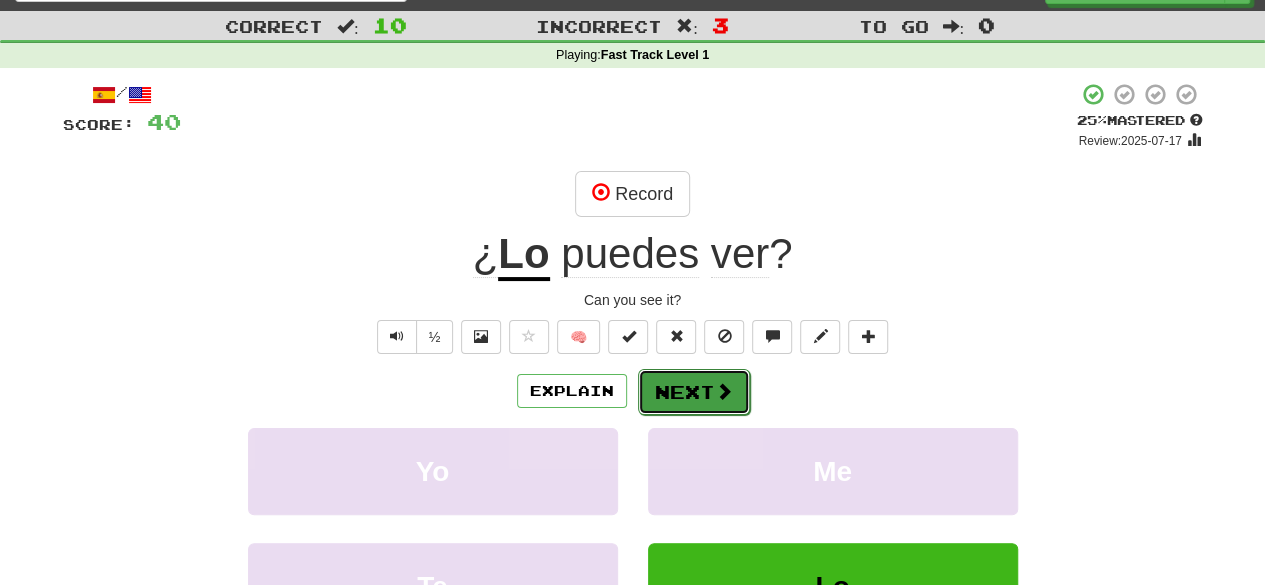 click on "Next" at bounding box center (694, 392) 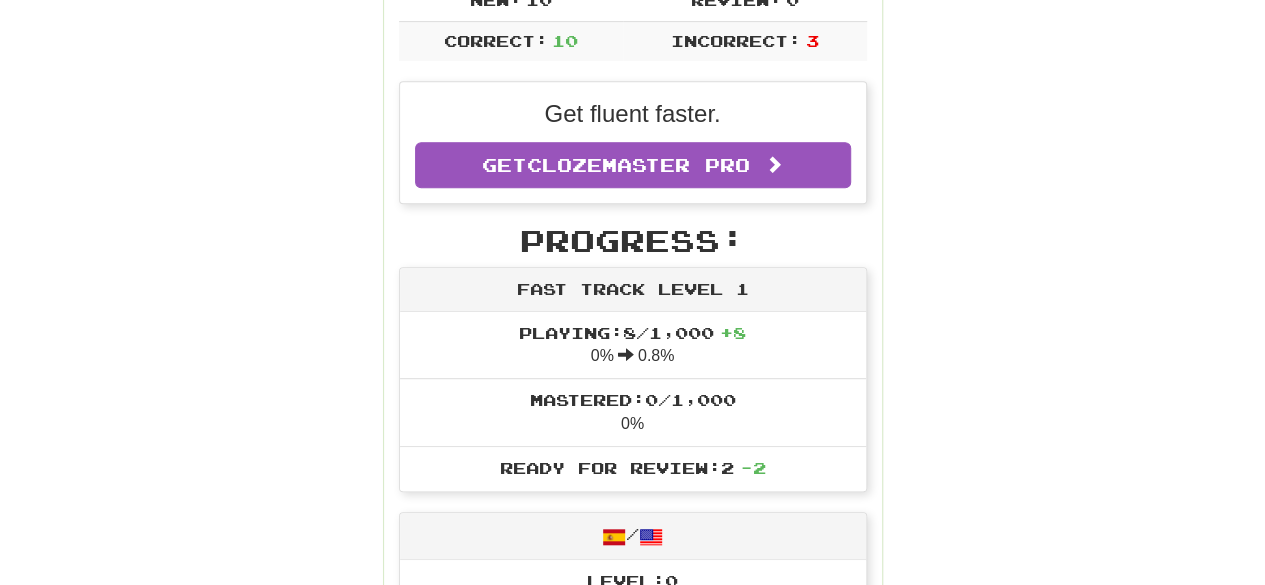 scroll, scrollTop: 440, scrollLeft: 0, axis: vertical 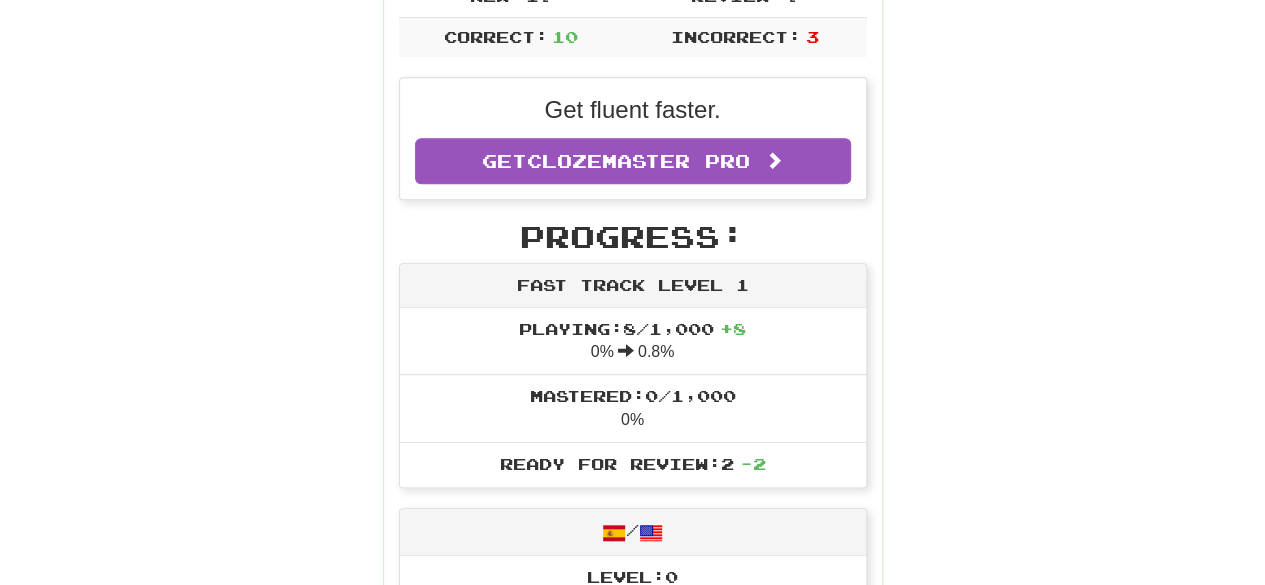 click on "Playing:  8  /  1,000 + 8" at bounding box center [632, 328] 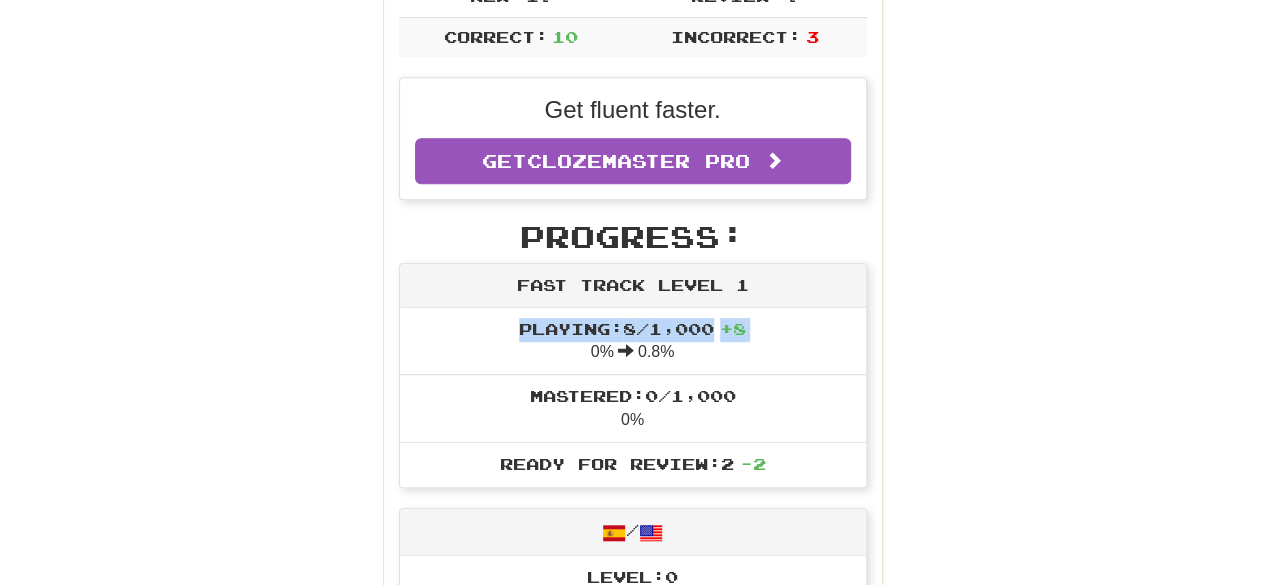 click on "Playing:  8  /  1,000 + 8" at bounding box center [632, 328] 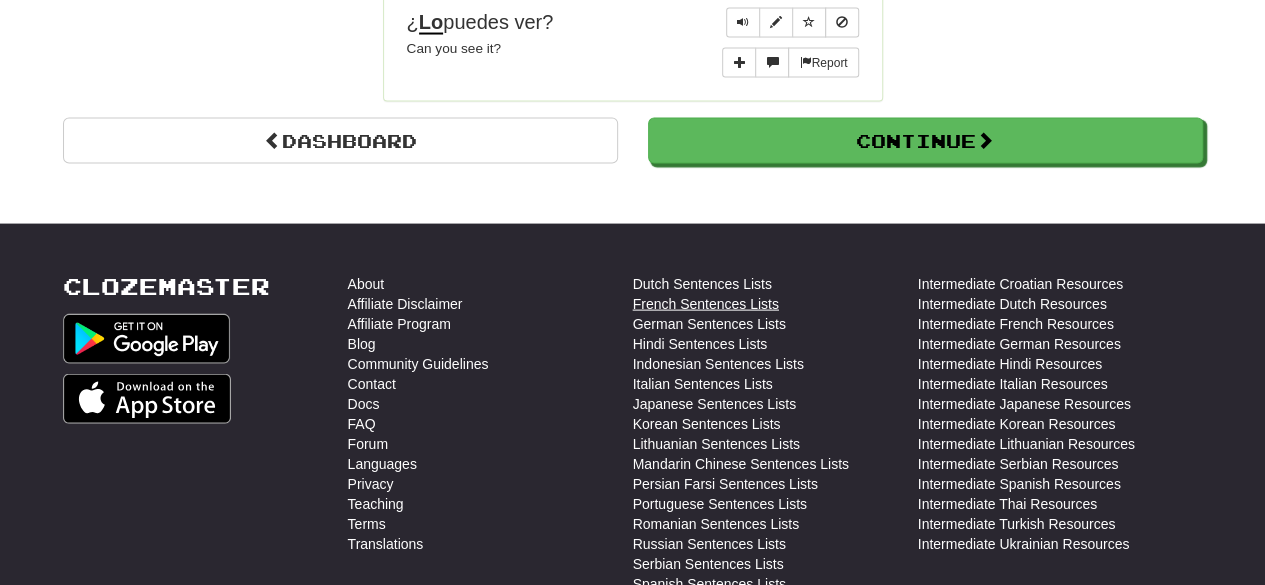 scroll, scrollTop: 1960, scrollLeft: 0, axis: vertical 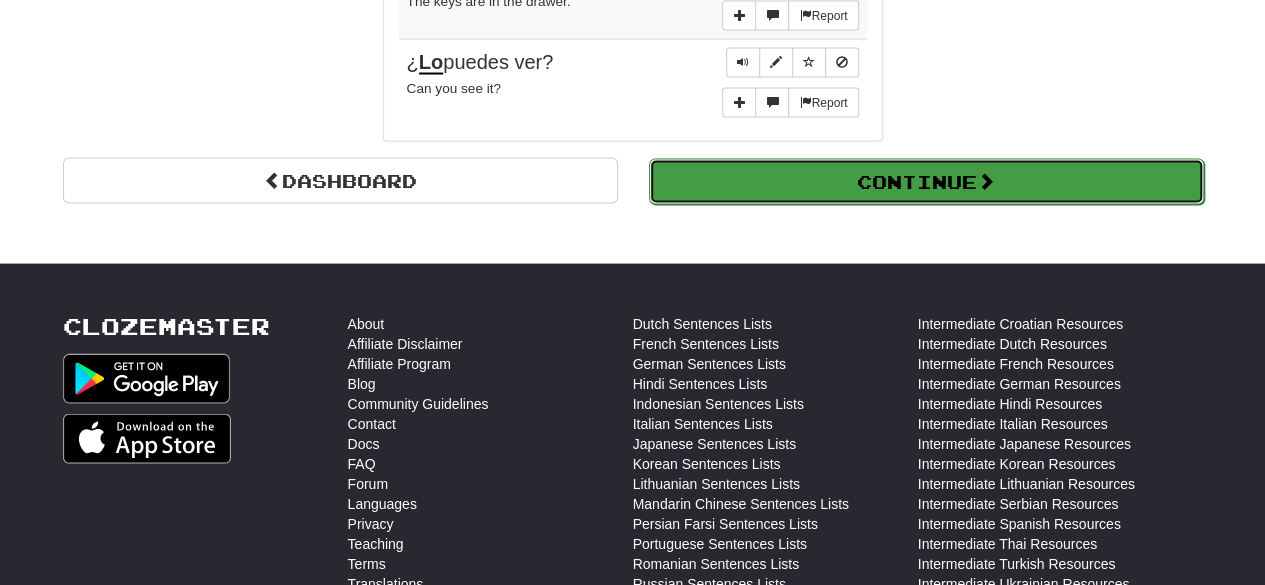 click at bounding box center [986, 181] 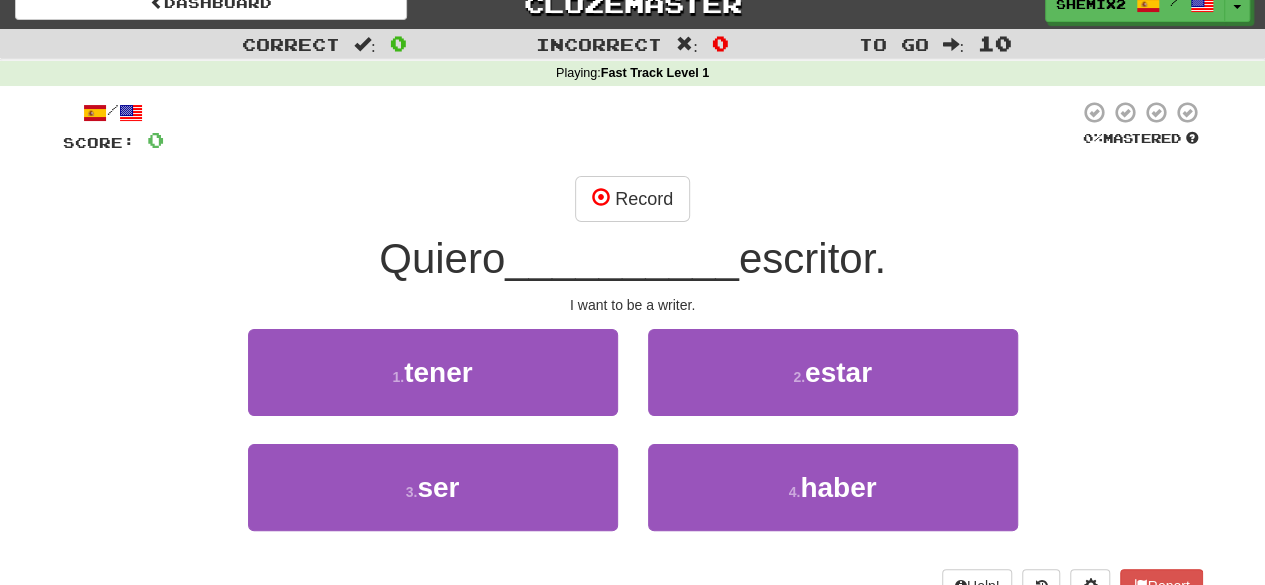 scroll, scrollTop: 15, scrollLeft: 0, axis: vertical 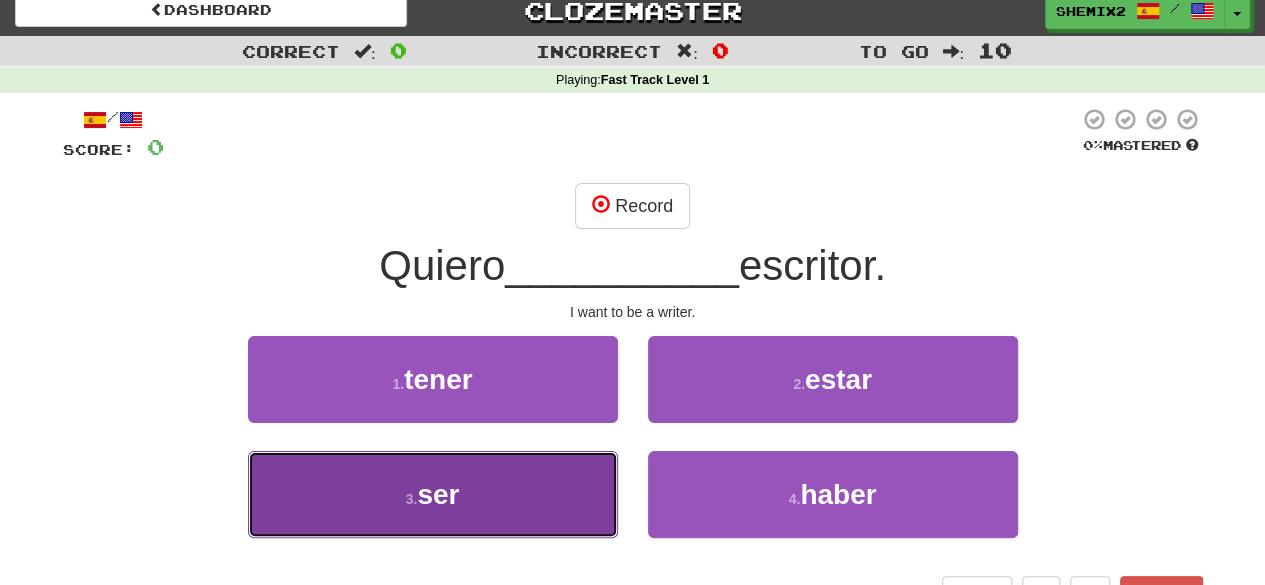 click on "3 .  ser" at bounding box center (433, 494) 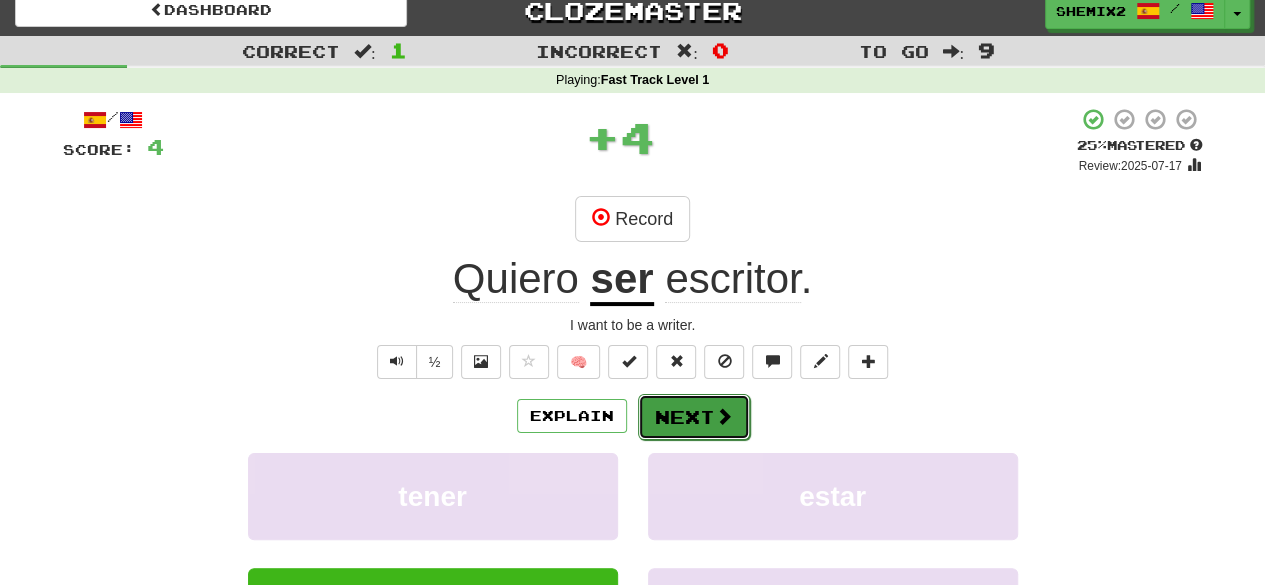 click on "Next" at bounding box center (694, 417) 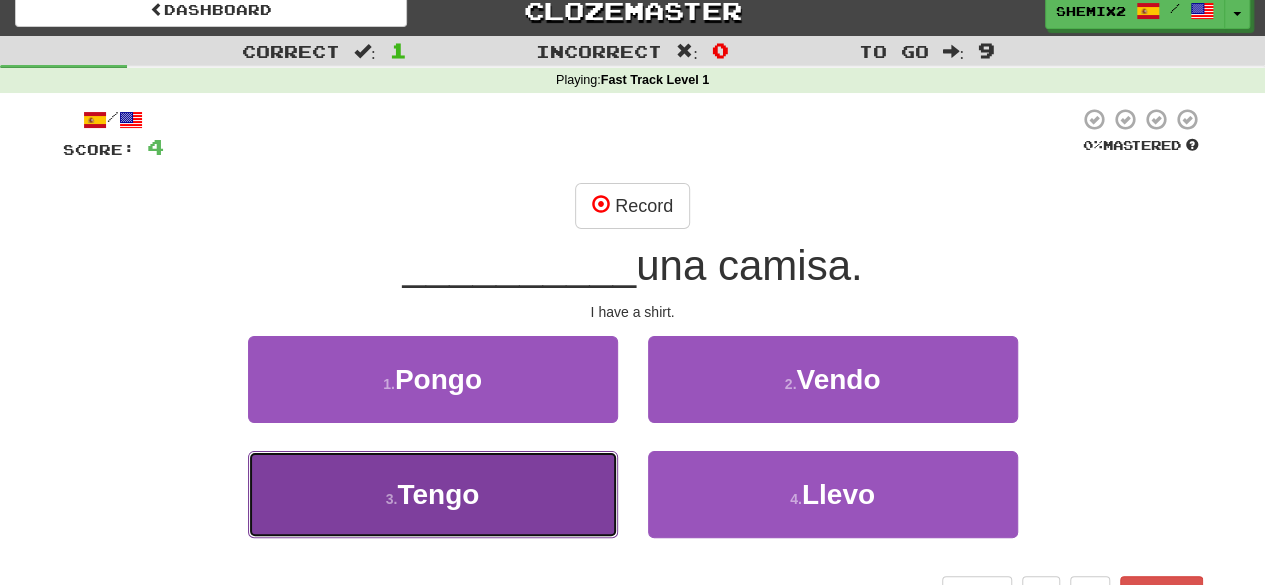 click on "3 .  Tengo" at bounding box center [433, 494] 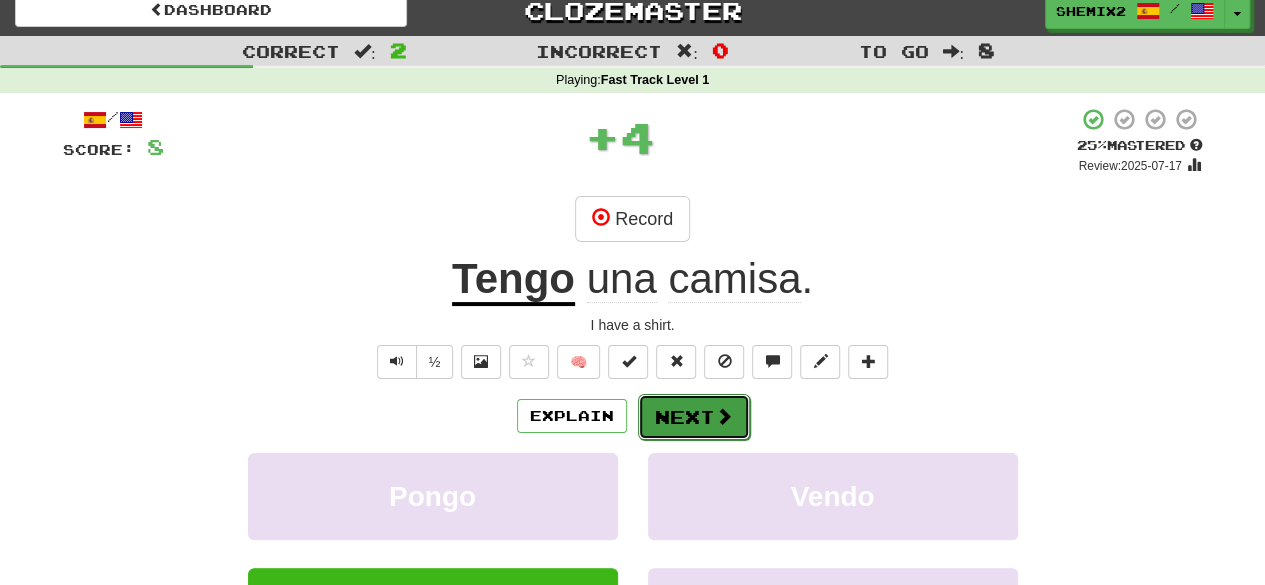 click on "Next" at bounding box center [694, 417] 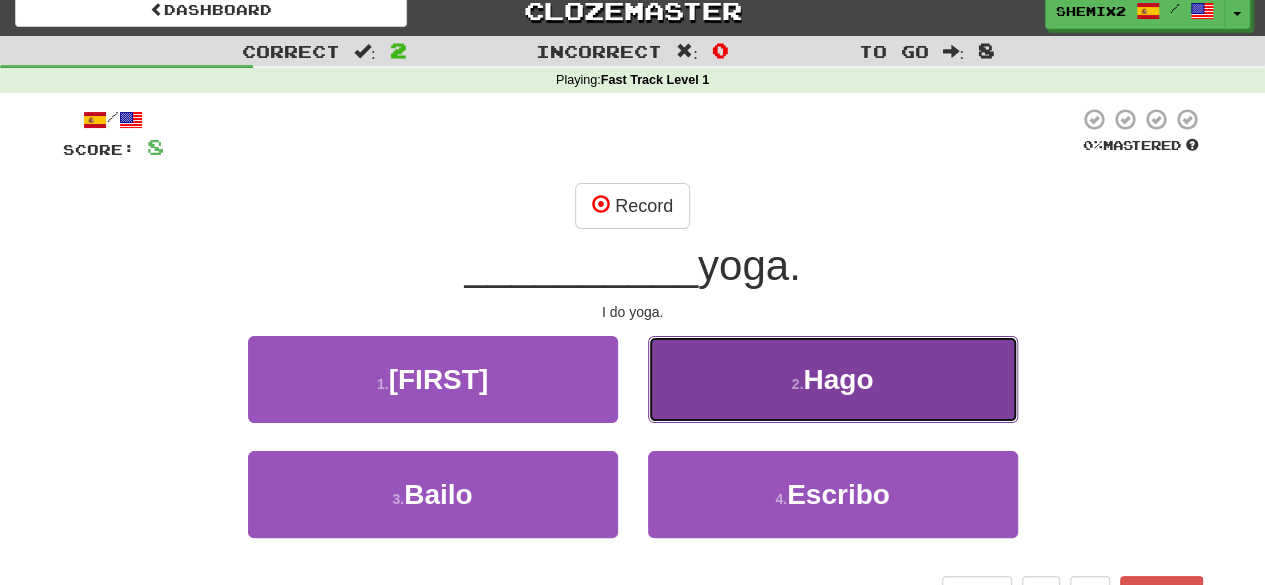 click on "2 .  Hago" at bounding box center (833, 379) 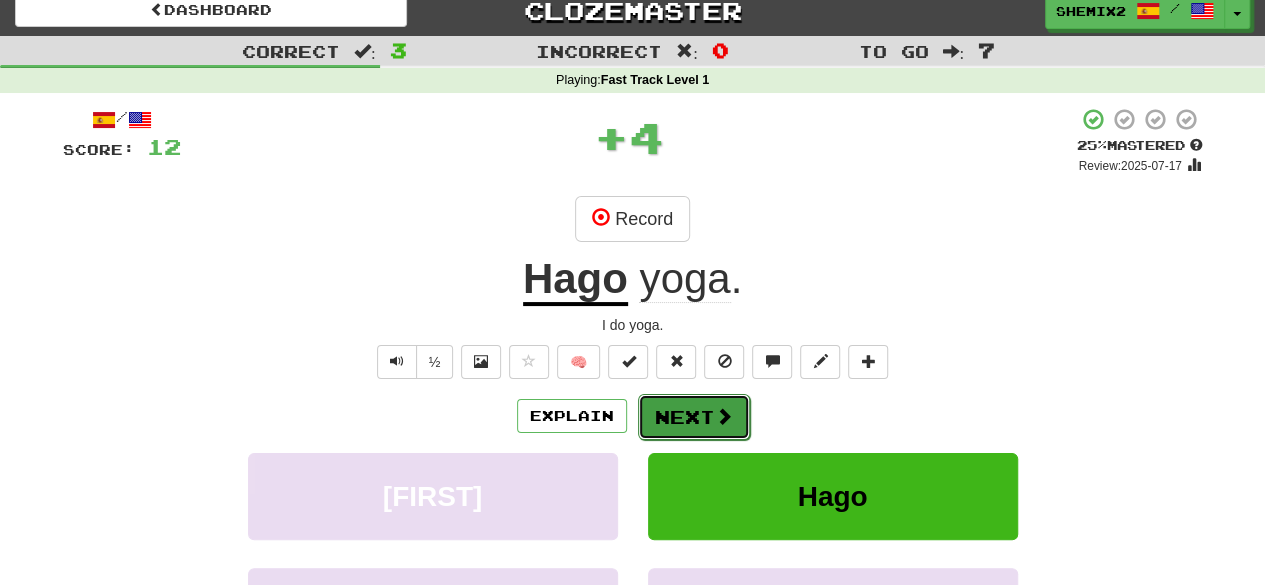 click on "Next" at bounding box center [694, 417] 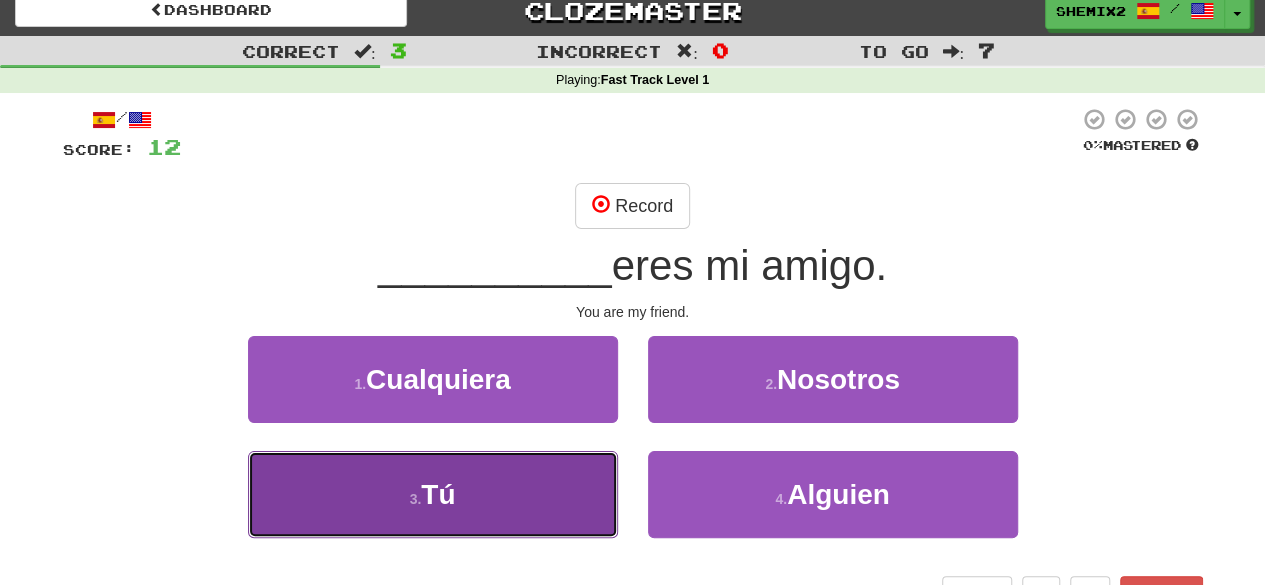 click on "3 .  Tú" at bounding box center [433, 494] 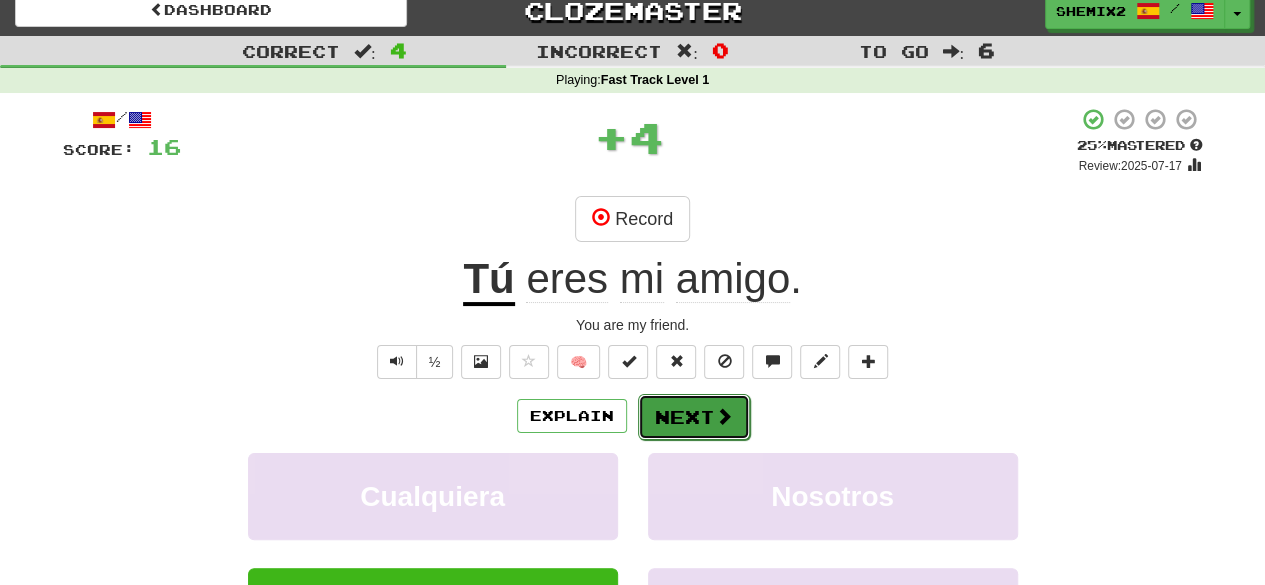 click on "Next" at bounding box center (694, 417) 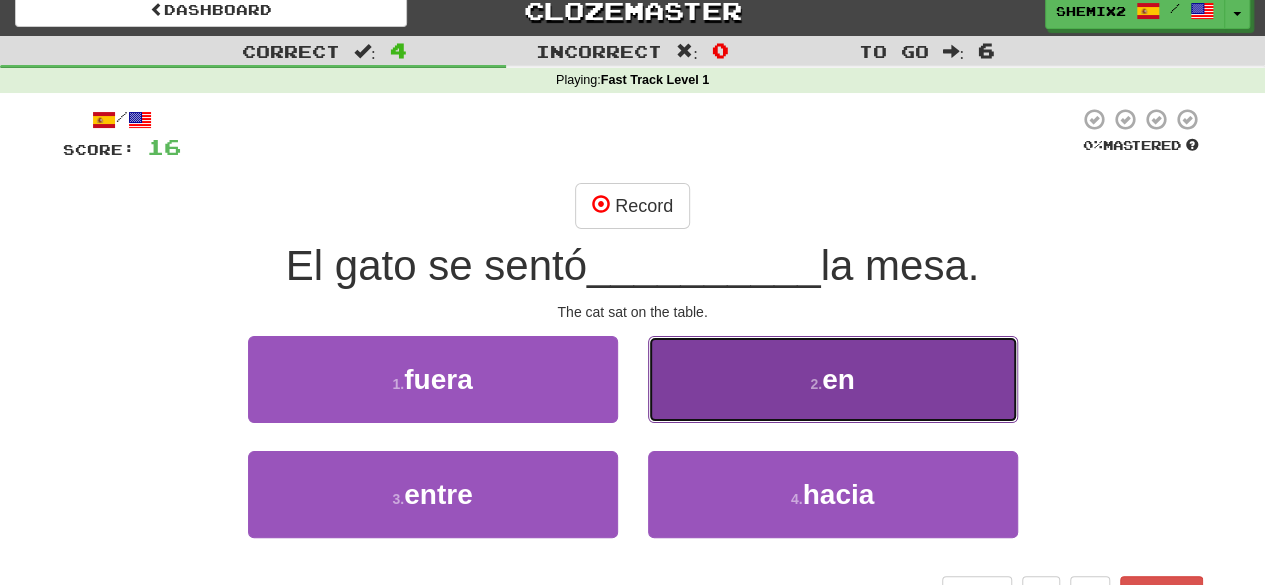 click on "2 .  en" at bounding box center (833, 379) 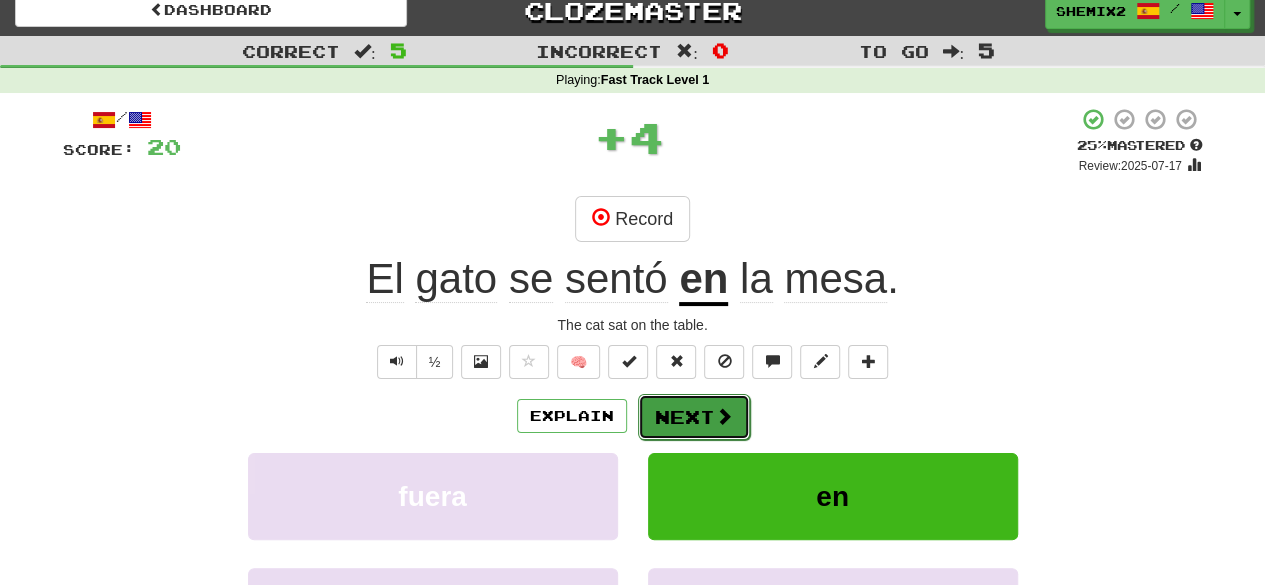 click on "Next" at bounding box center (694, 417) 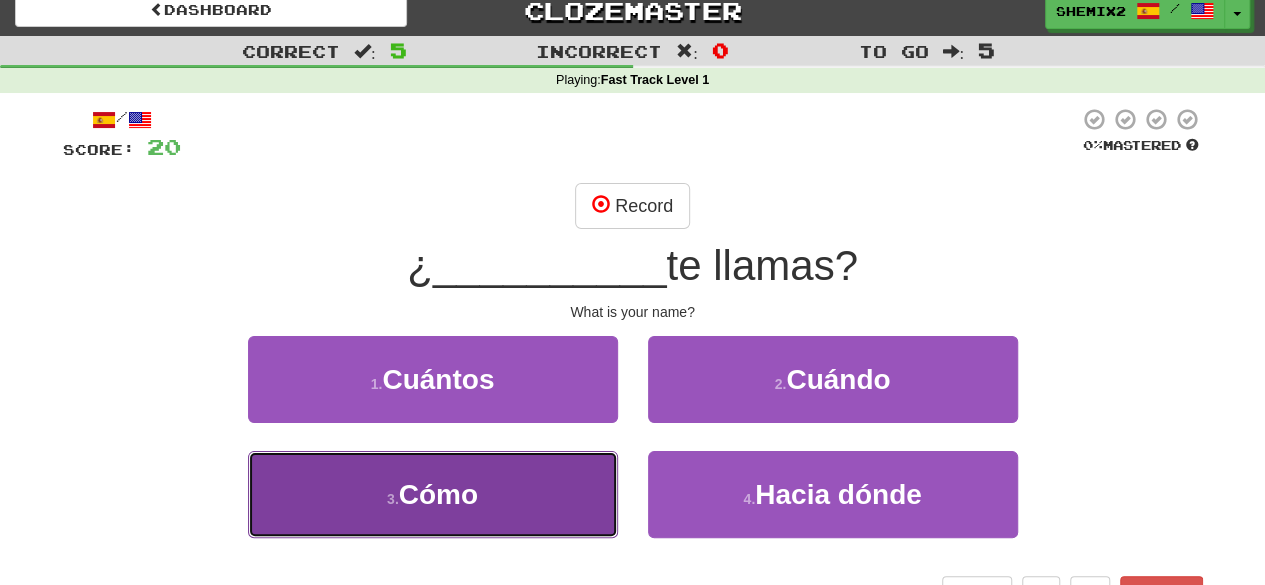 click on "3 .  Cómo" at bounding box center (433, 494) 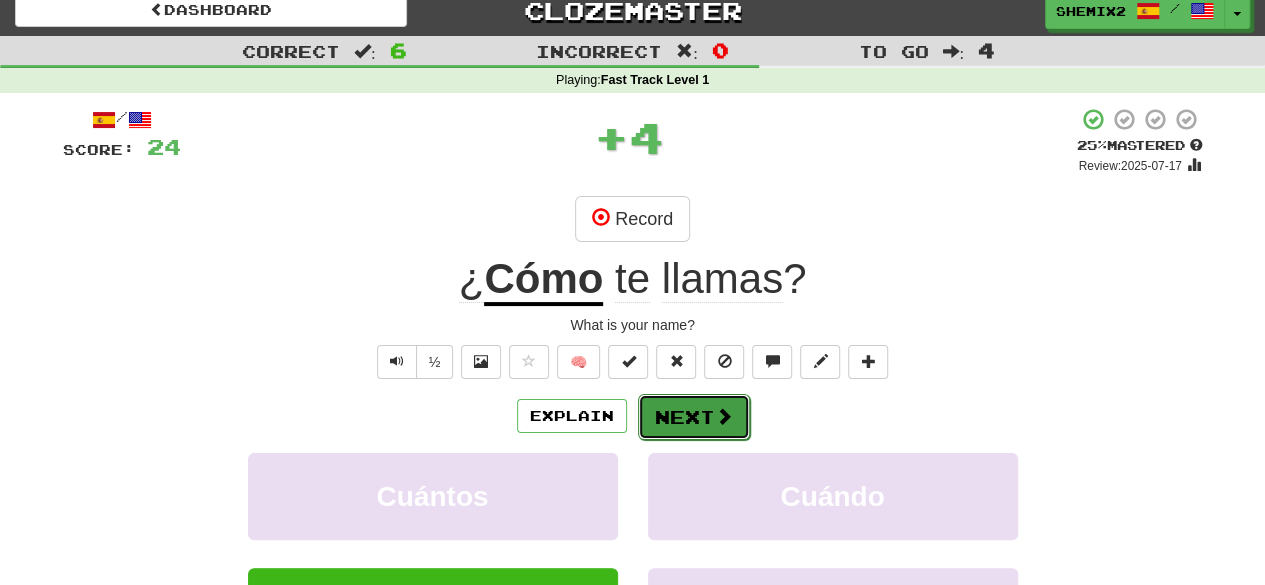 click on "Next" at bounding box center [694, 417] 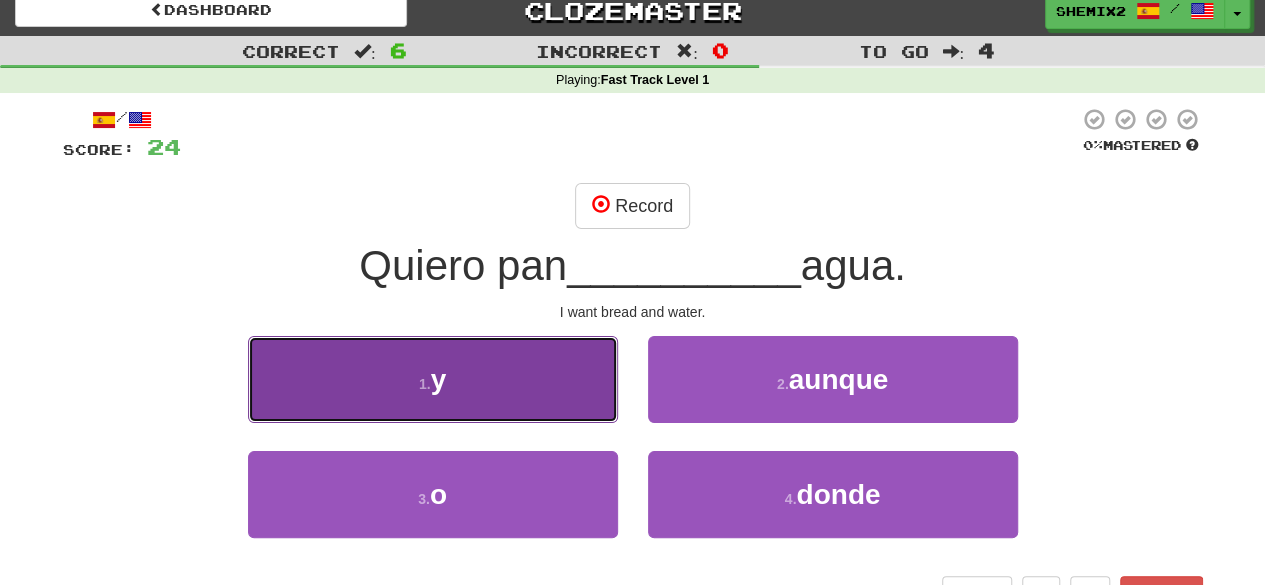 click on "1 ." at bounding box center (425, 384) 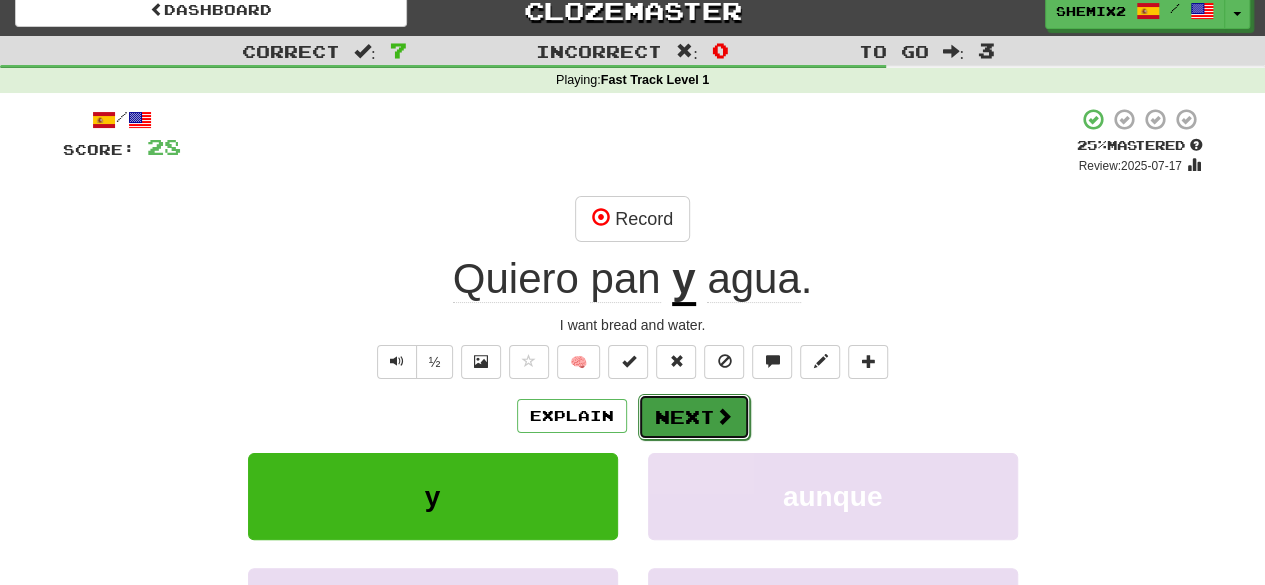 click on "Next" at bounding box center (694, 417) 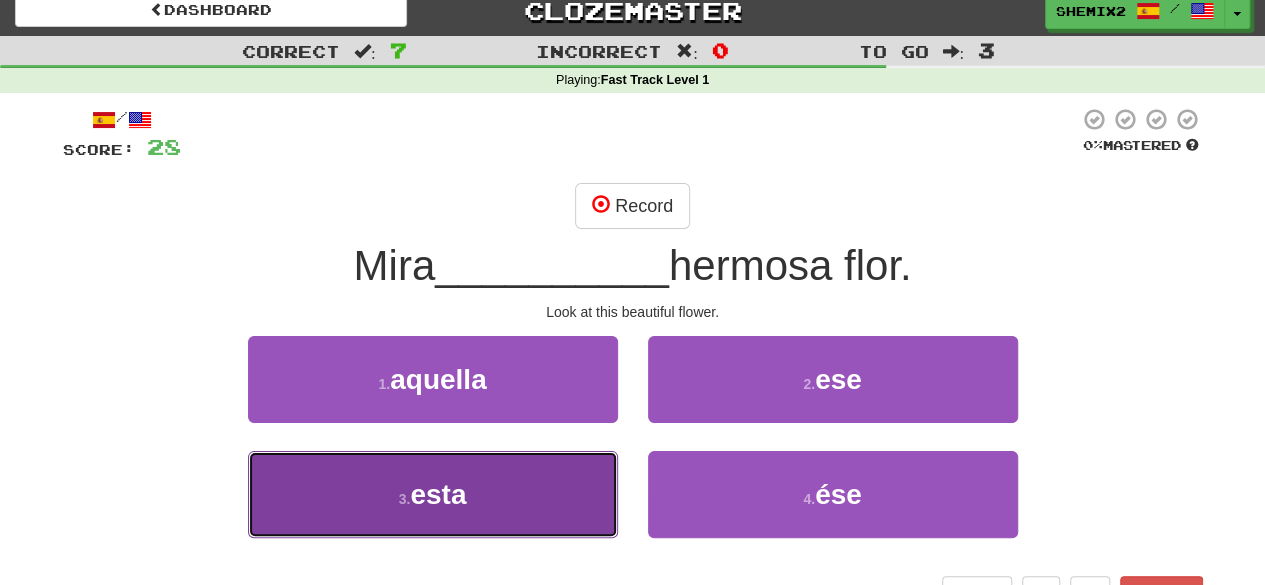 click on "3 .  esta" at bounding box center [433, 494] 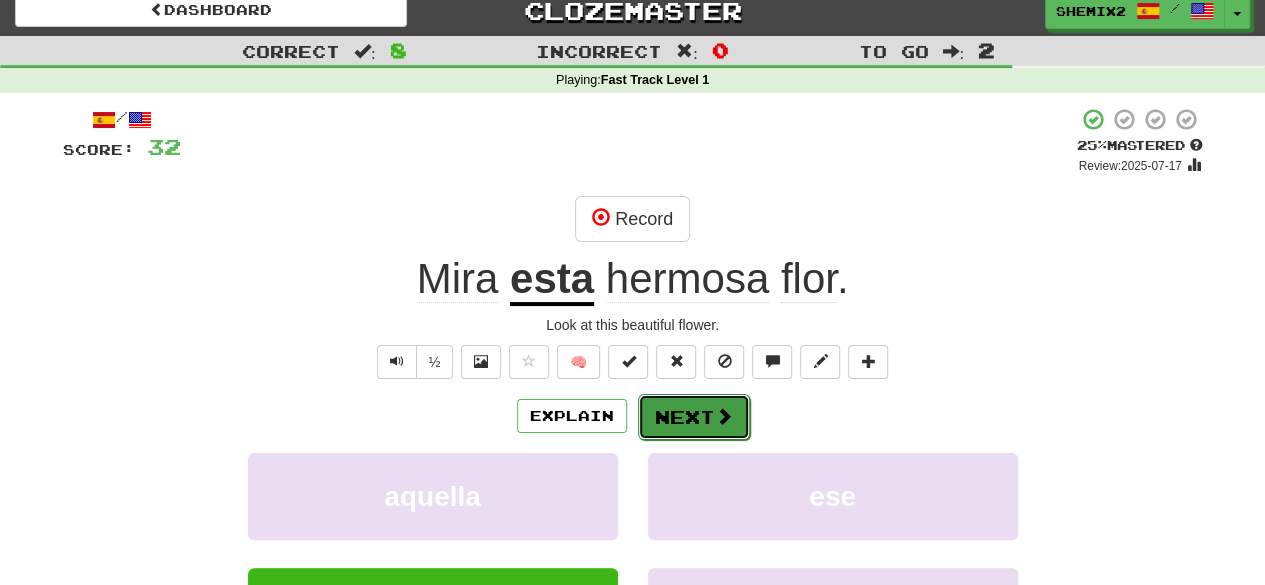 click on "Next" at bounding box center [694, 417] 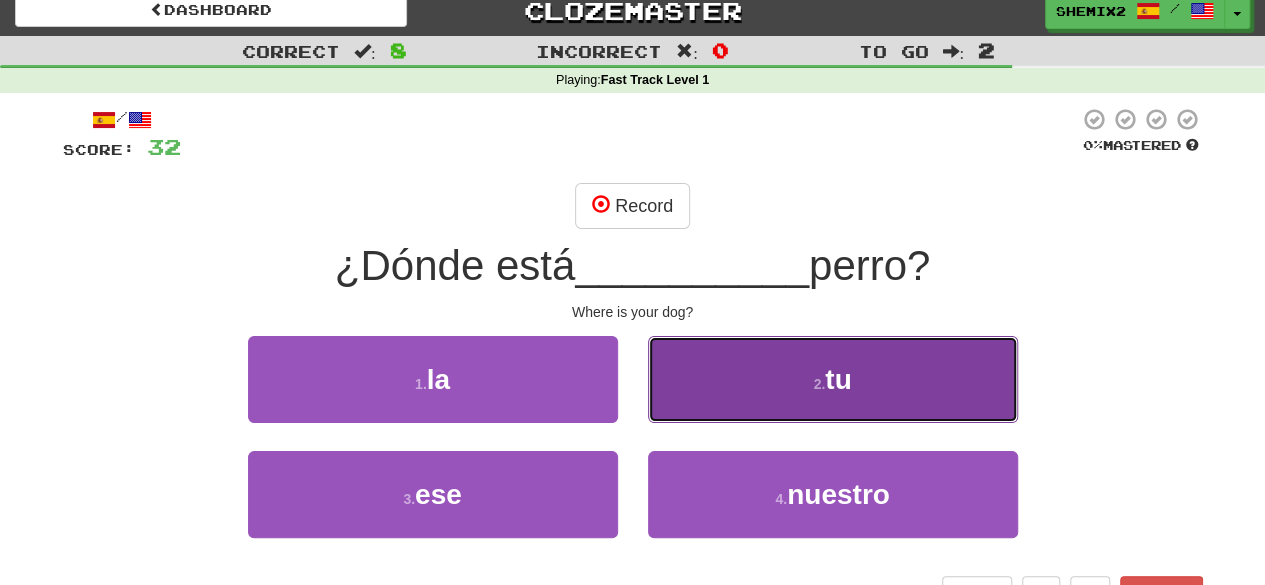 click on "2 .  tu" at bounding box center (833, 379) 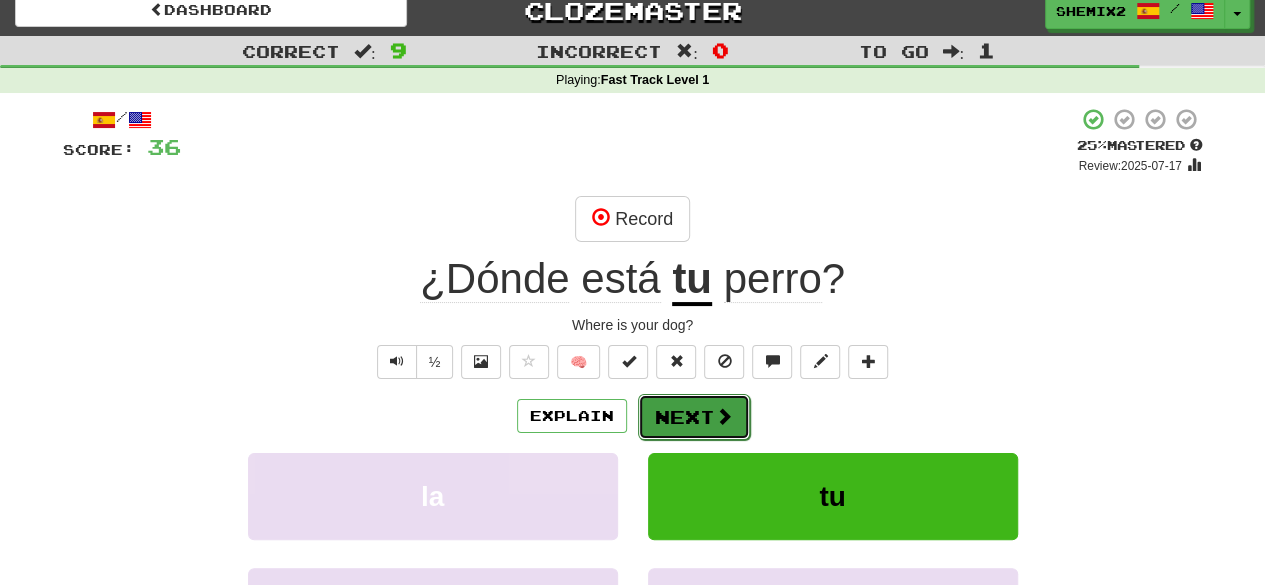 click on "Next" at bounding box center (694, 417) 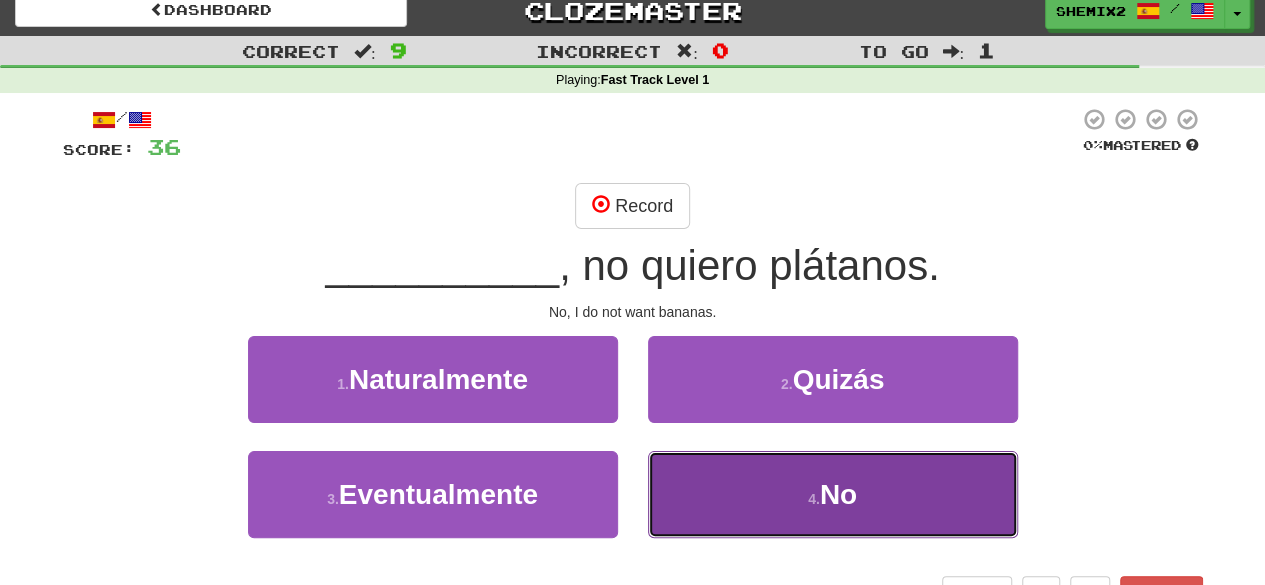 click on "4 .  No" at bounding box center [833, 494] 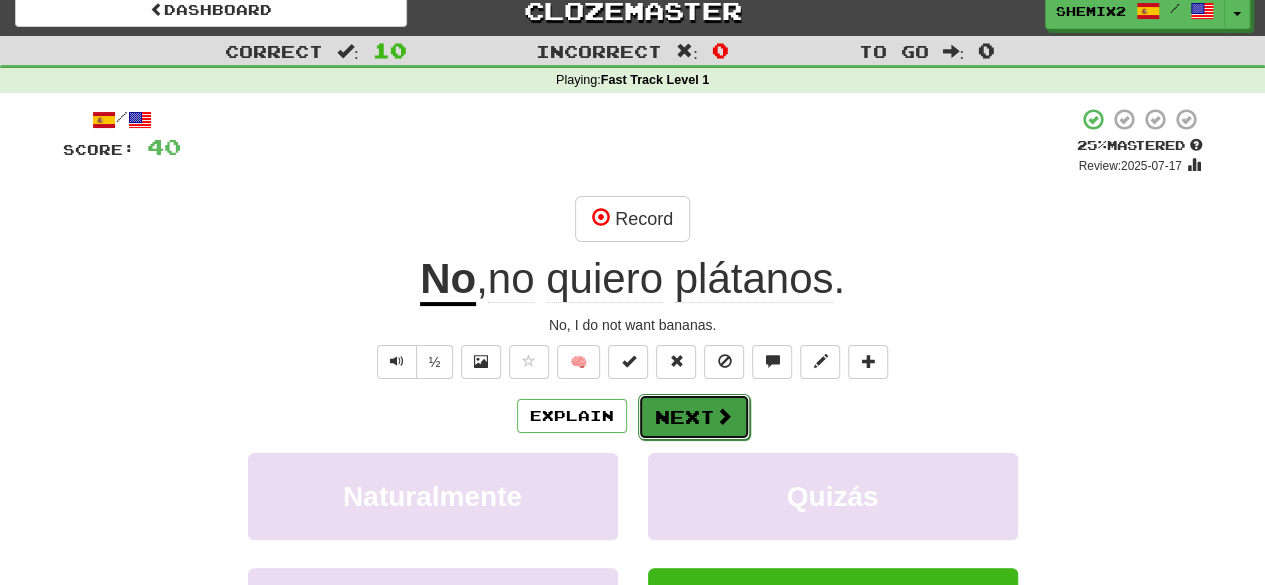 click on "Next" at bounding box center (694, 417) 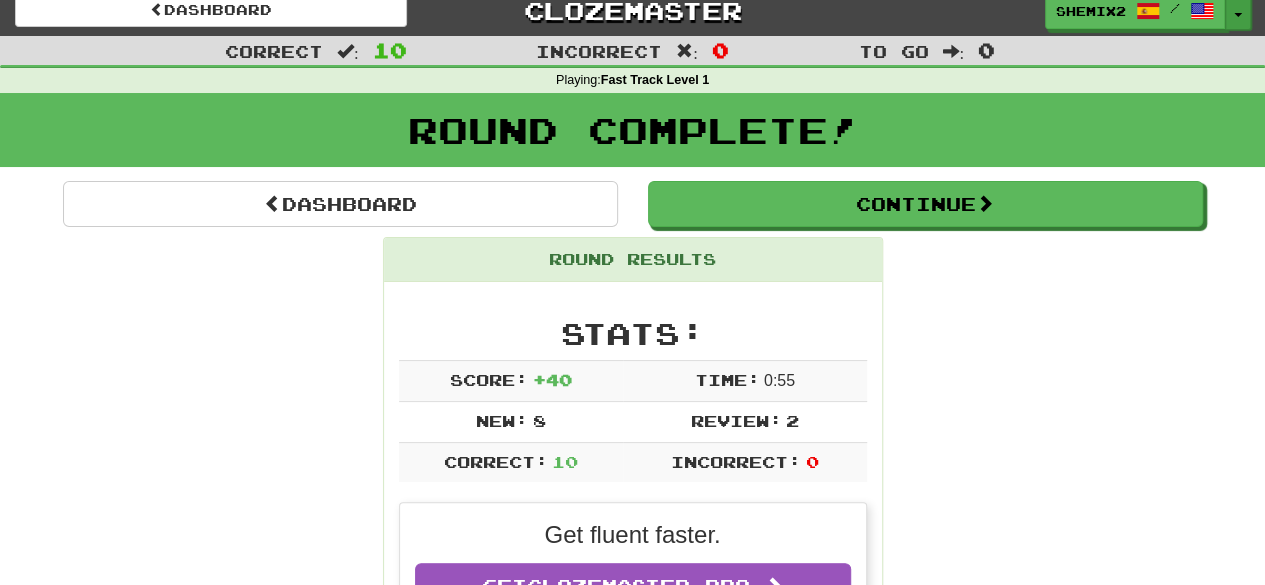 click on "Toggle Dropdown" at bounding box center (1238, 12) 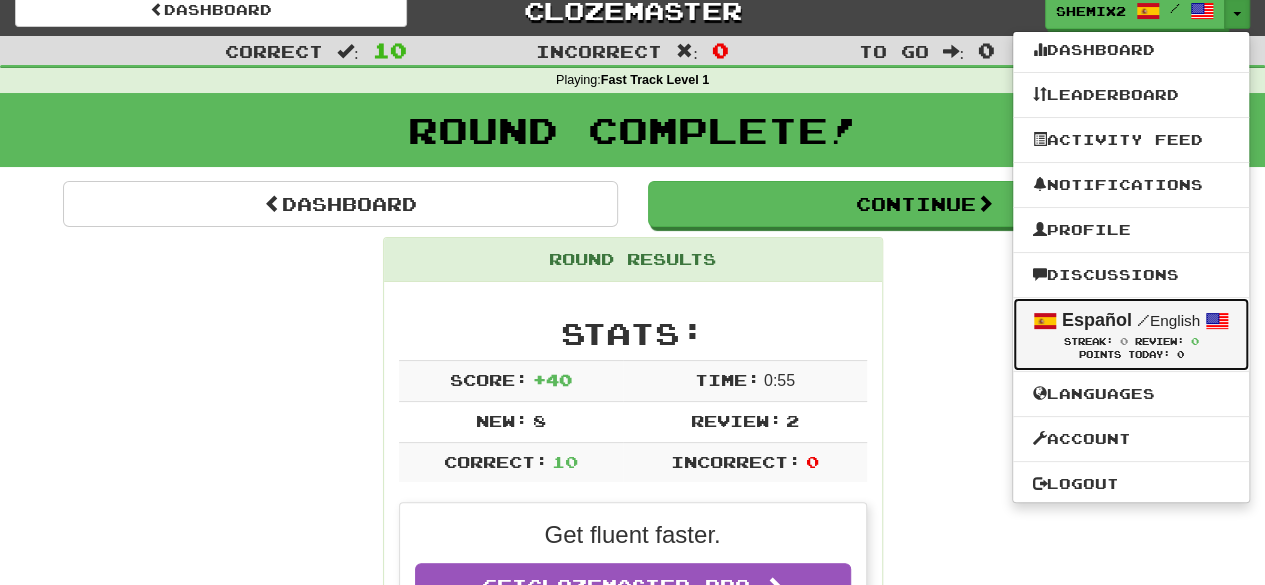 click at bounding box center (1217, 321) 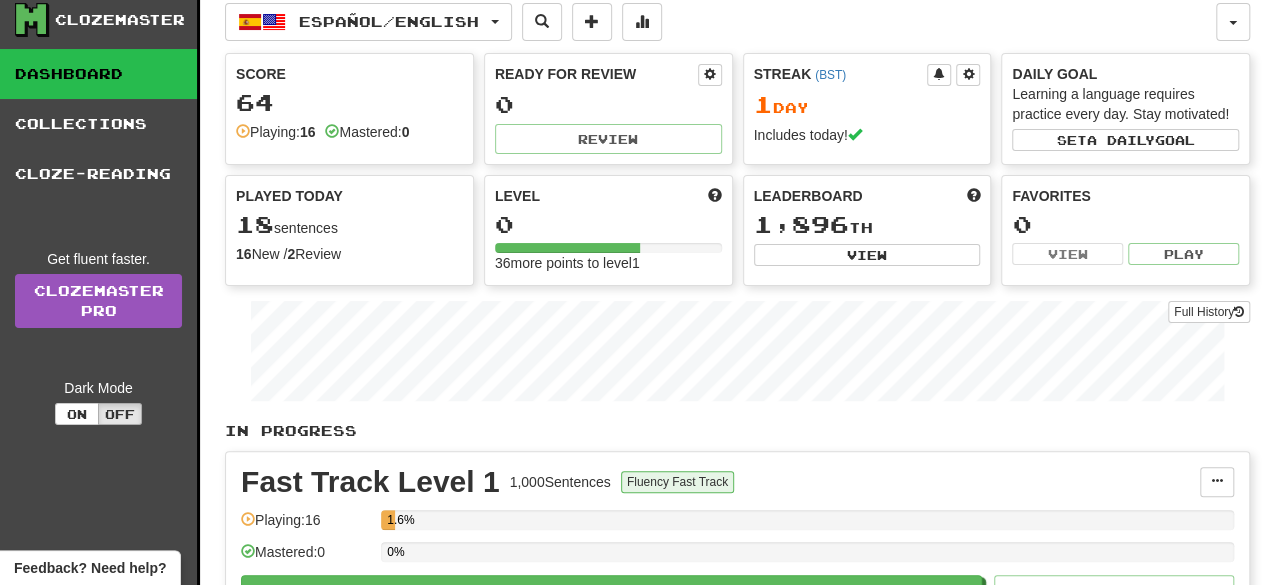 scroll, scrollTop: 0, scrollLeft: 0, axis: both 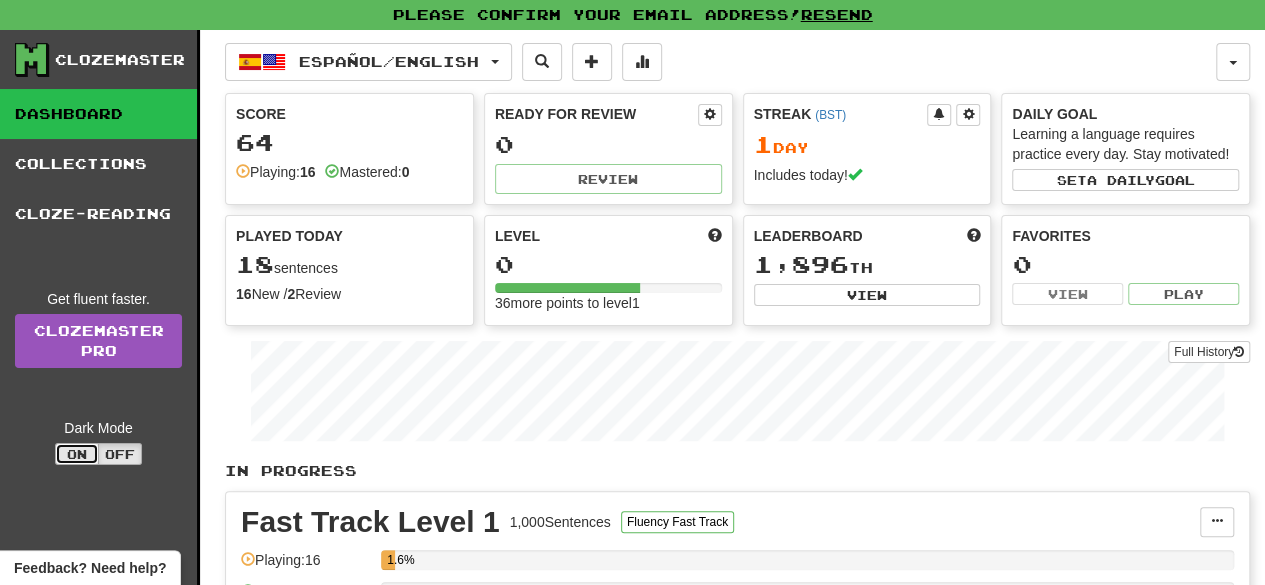 click on "On" at bounding box center [77, 454] 